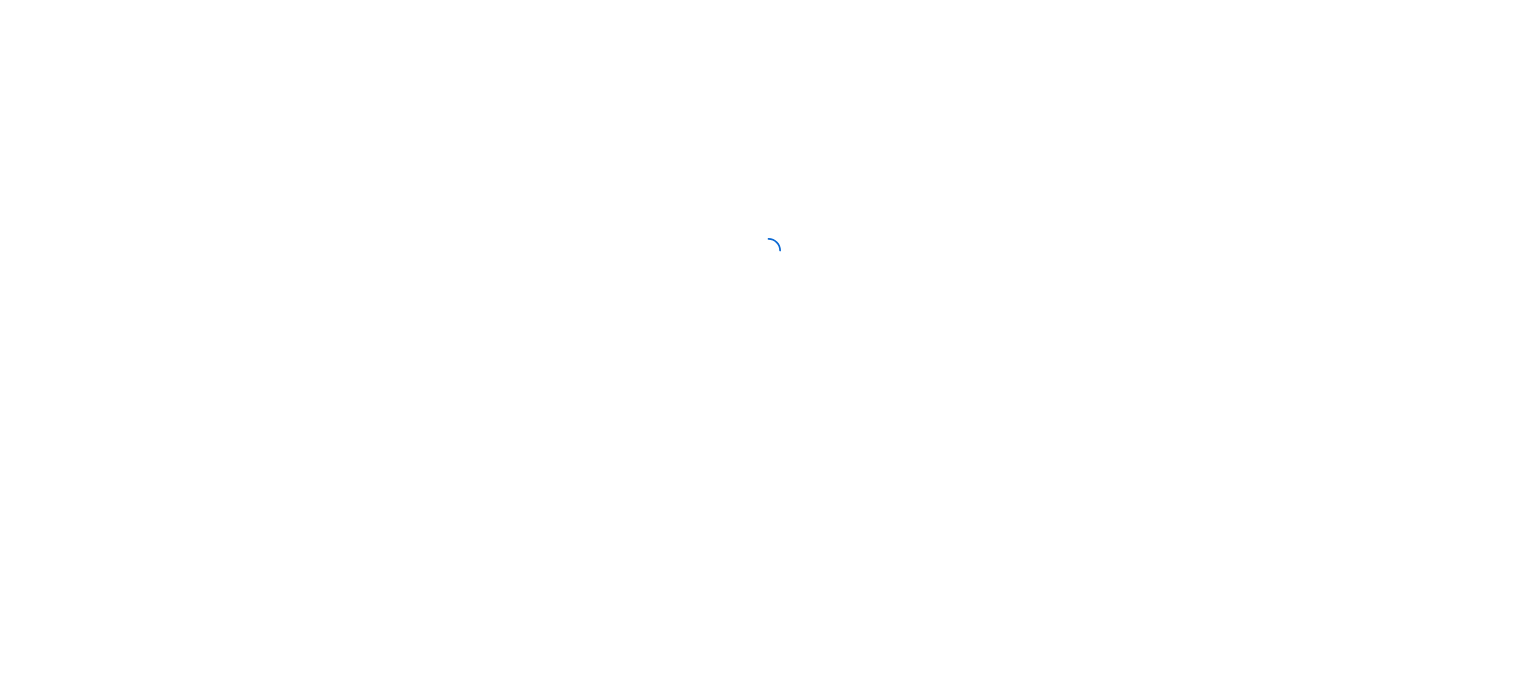 scroll, scrollTop: 0, scrollLeft: 0, axis: both 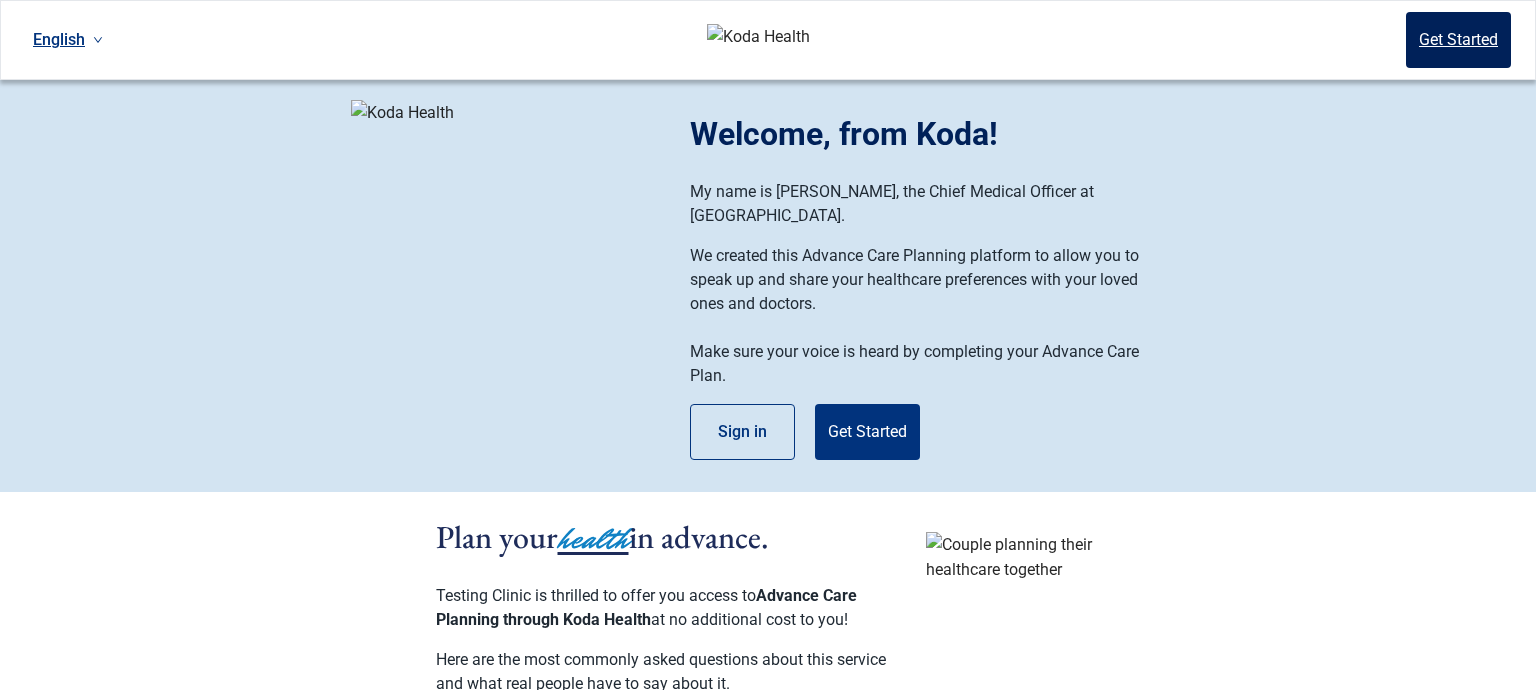 click on "Get Started" at bounding box center [1458, 40] 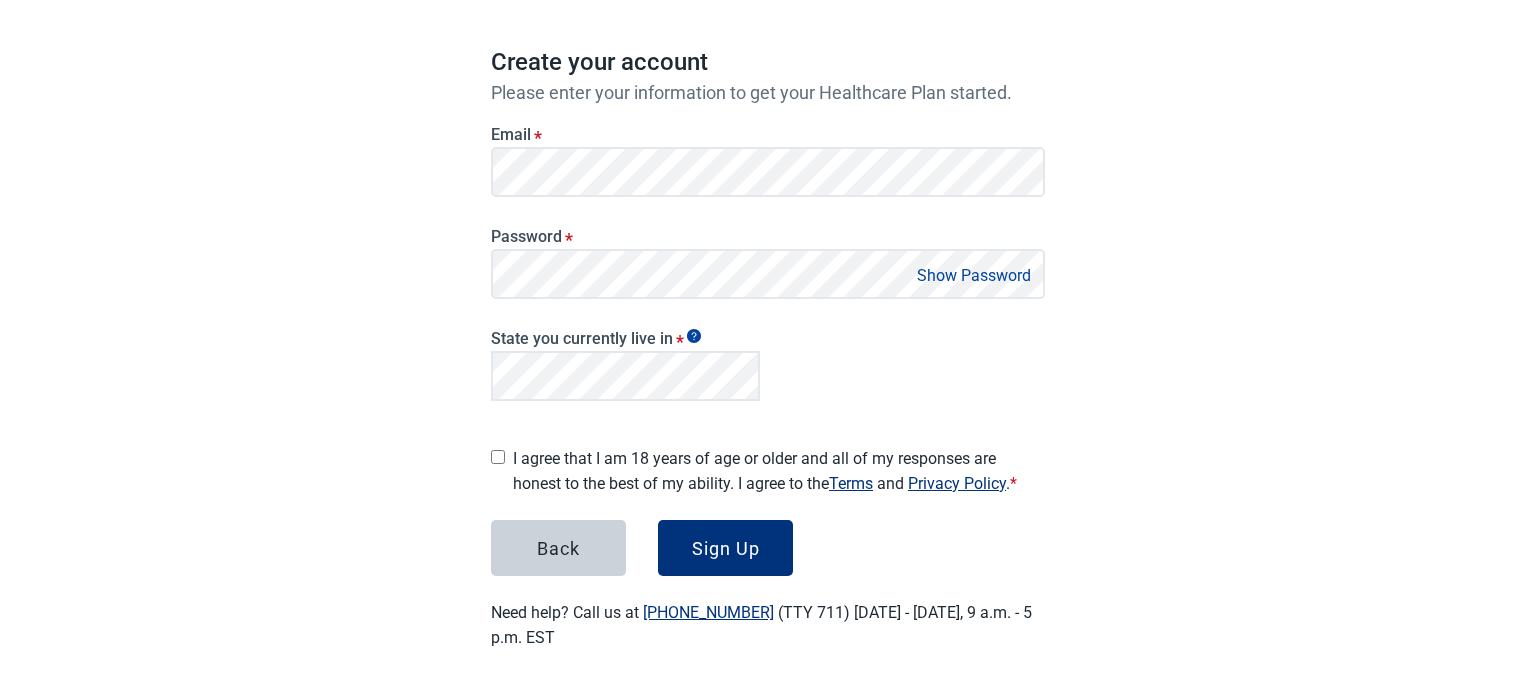 scroll, scrollTop: 168, scrollLeft: 0, axis: vertical 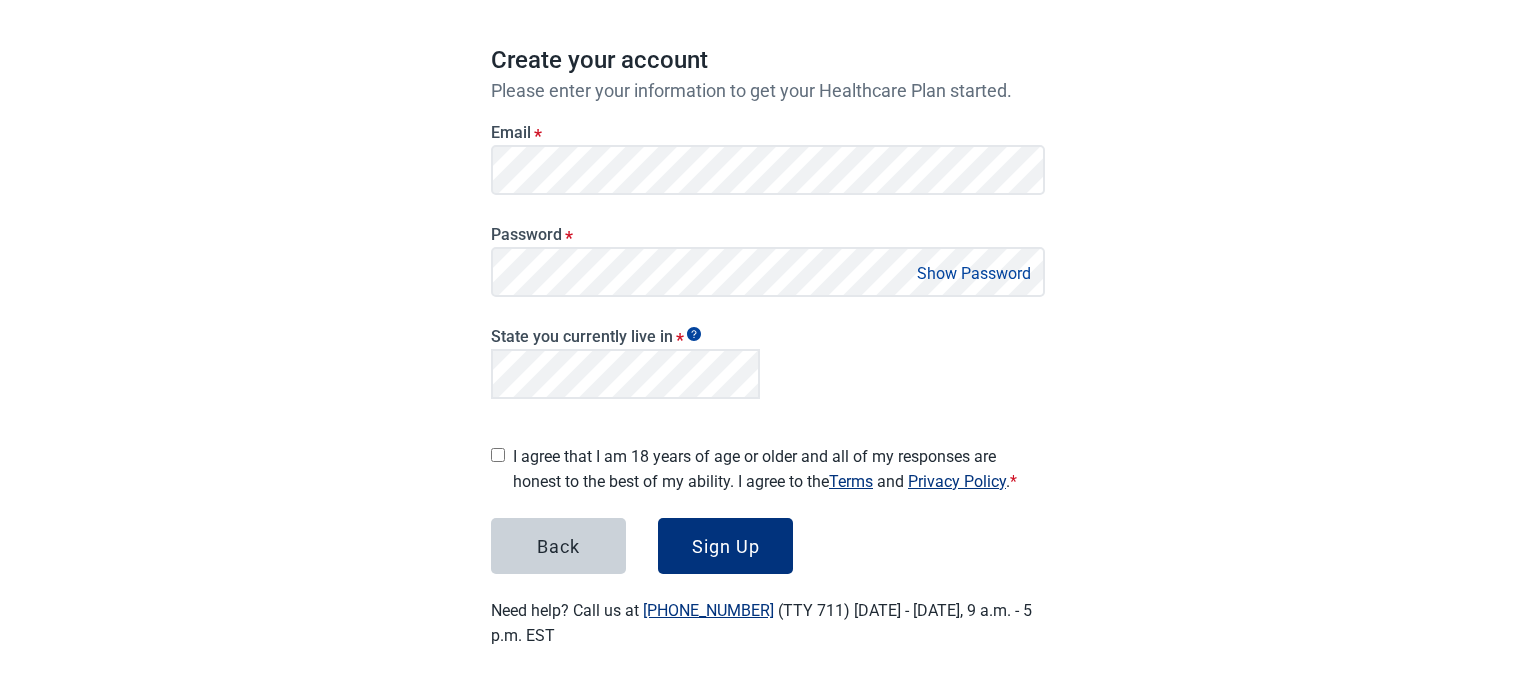 click on "I agree that I am 18 years of age or older and all of my responses are honest to the best of my ability. I agree to the  Terms   and   Privacy Policy . *" at bounding box center [779, 469] 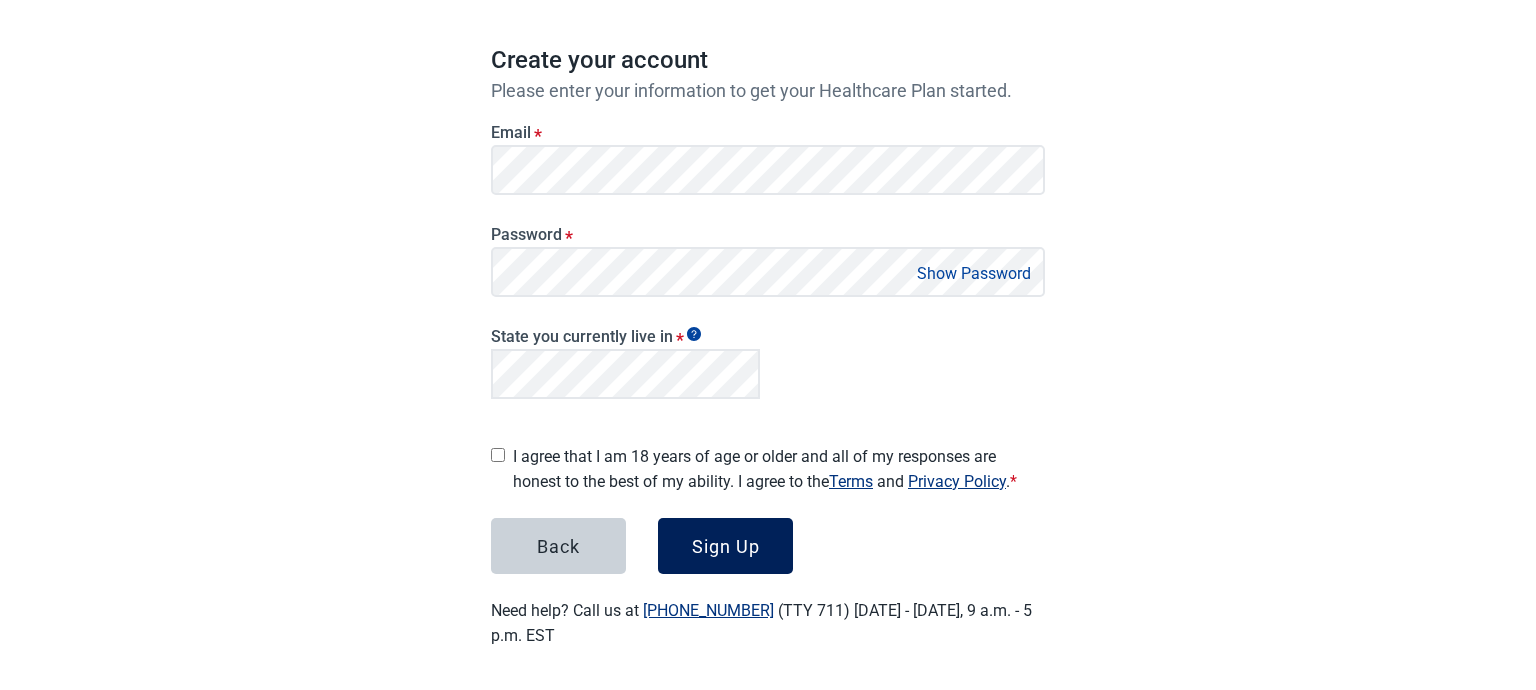 click on "Sign Up" at bounding box center (725, 546) 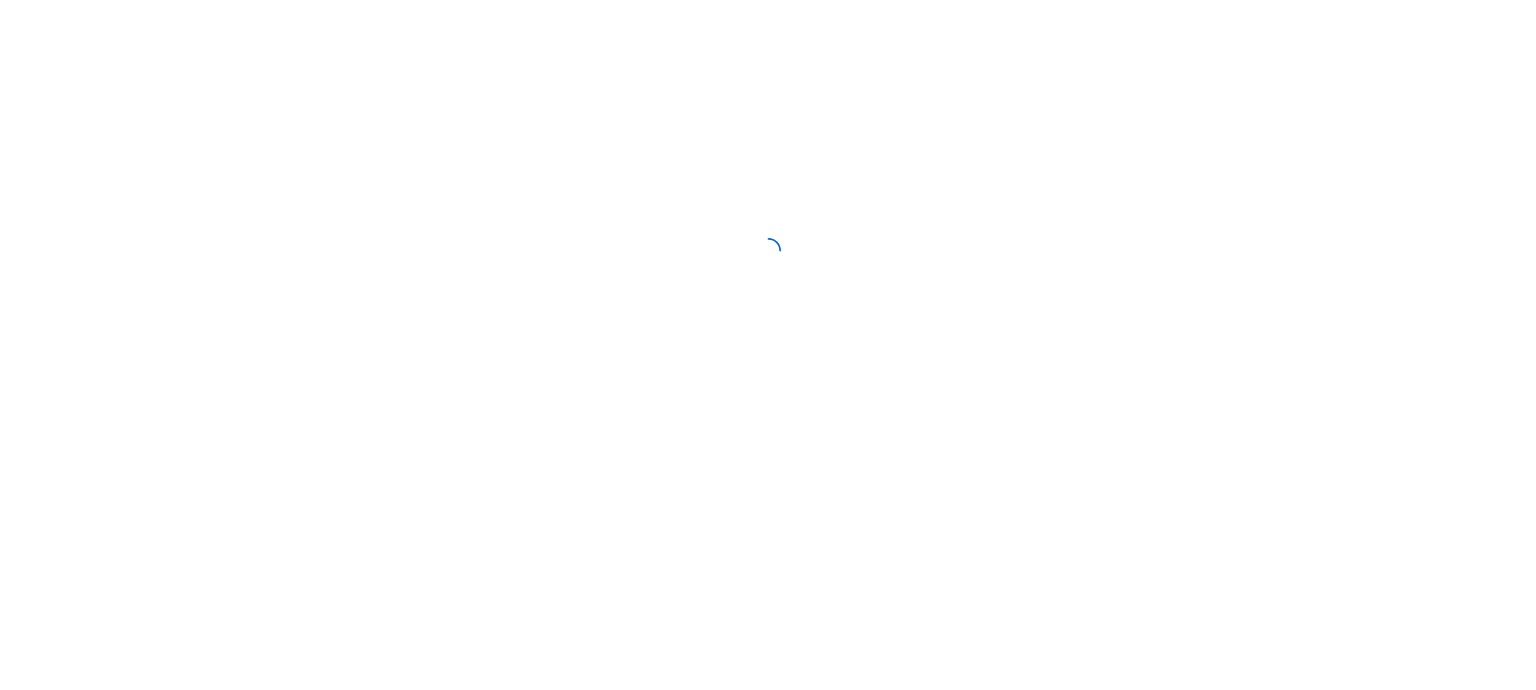 scroll, scrollTop: 0, scrollLeft: 0, axis: both 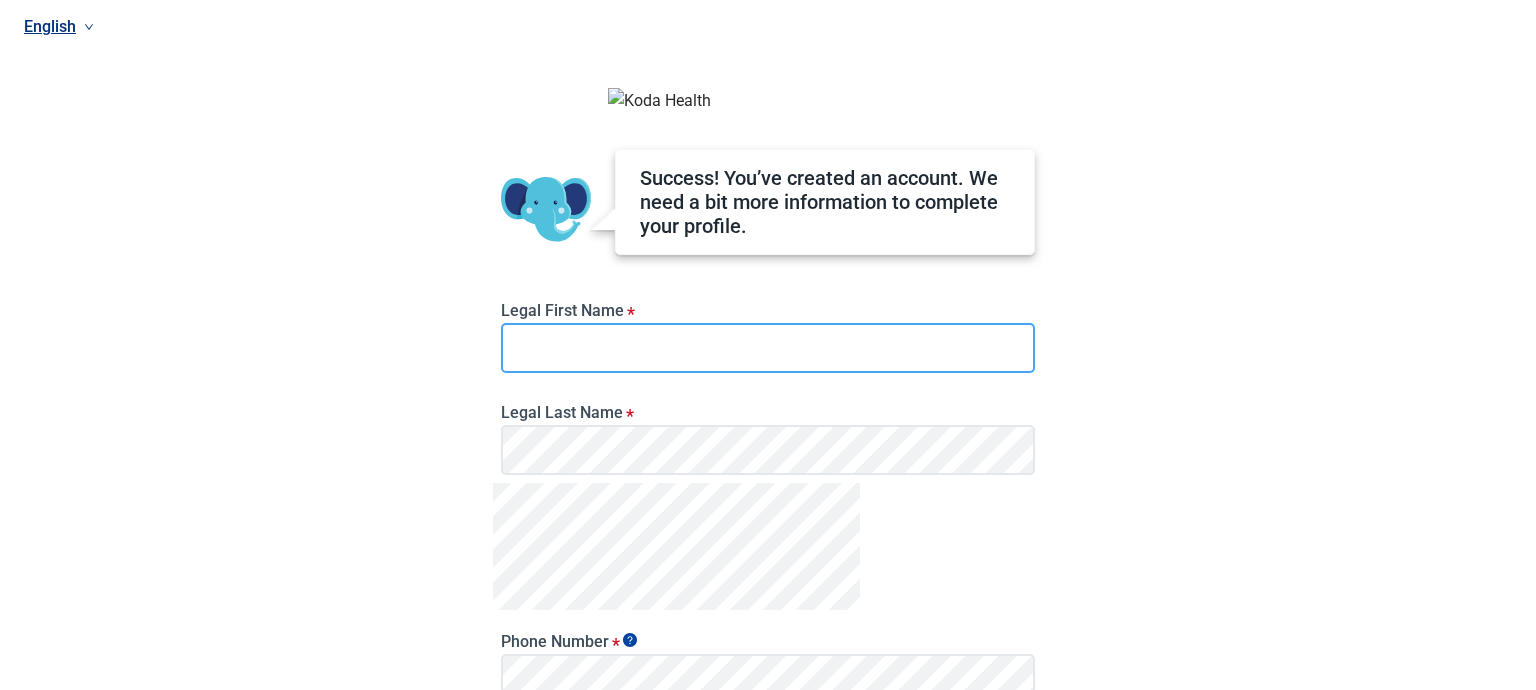 click on "Legal First Name *" at bounding box center [768, 348] 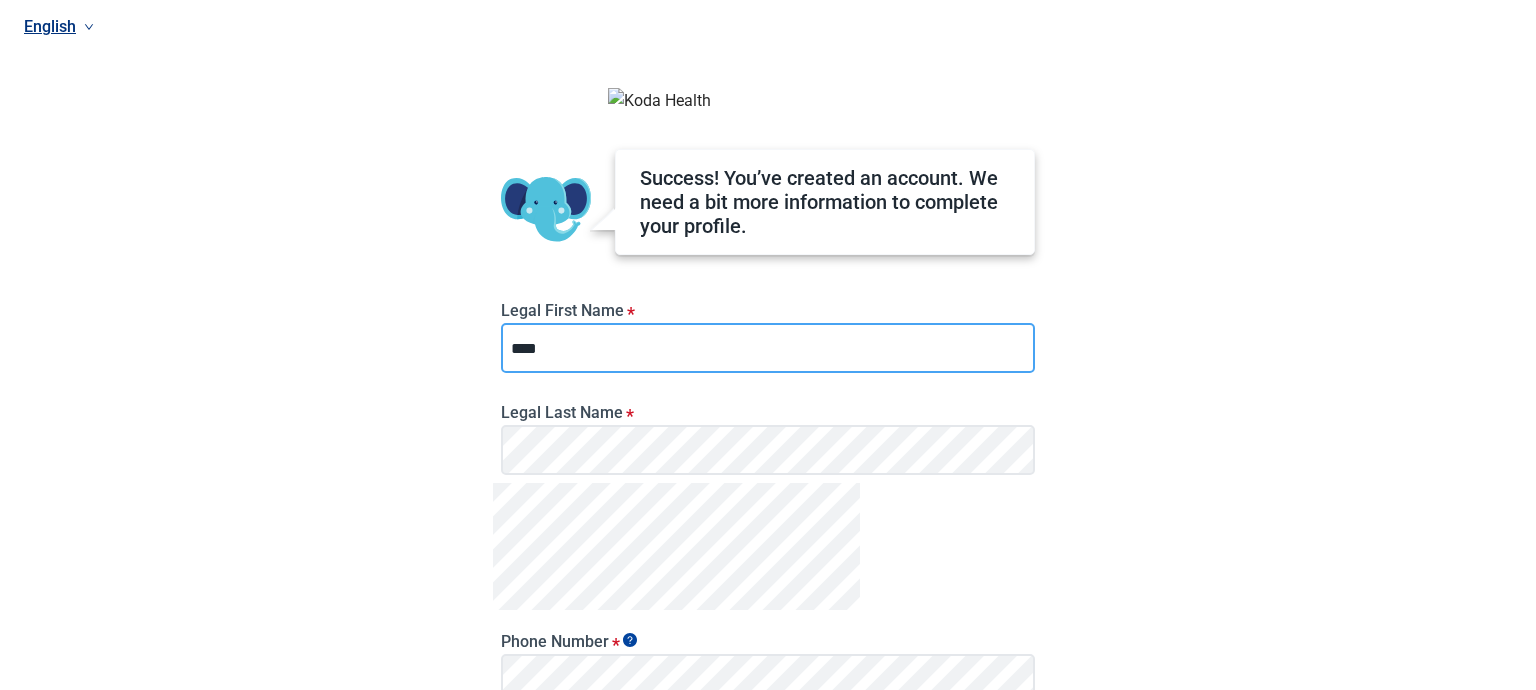 type on "*****" 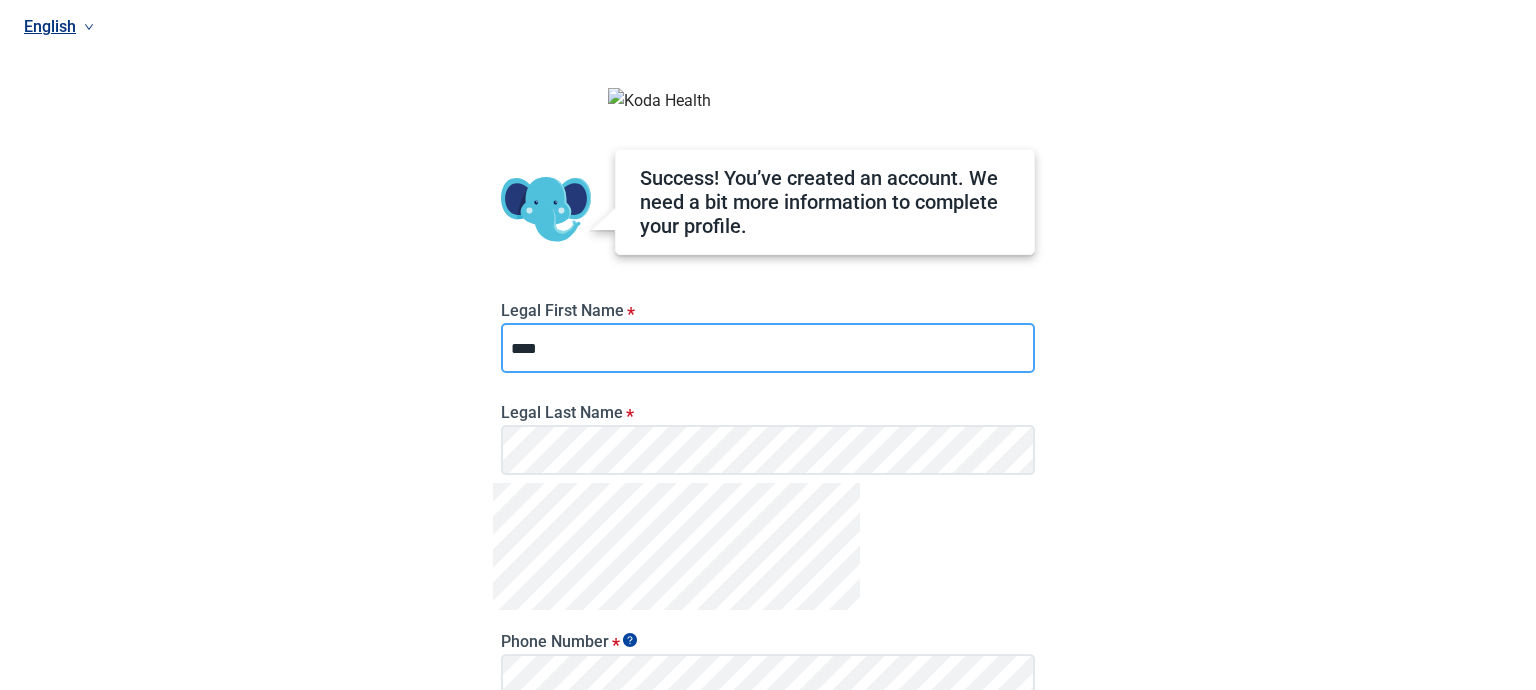type on "****" 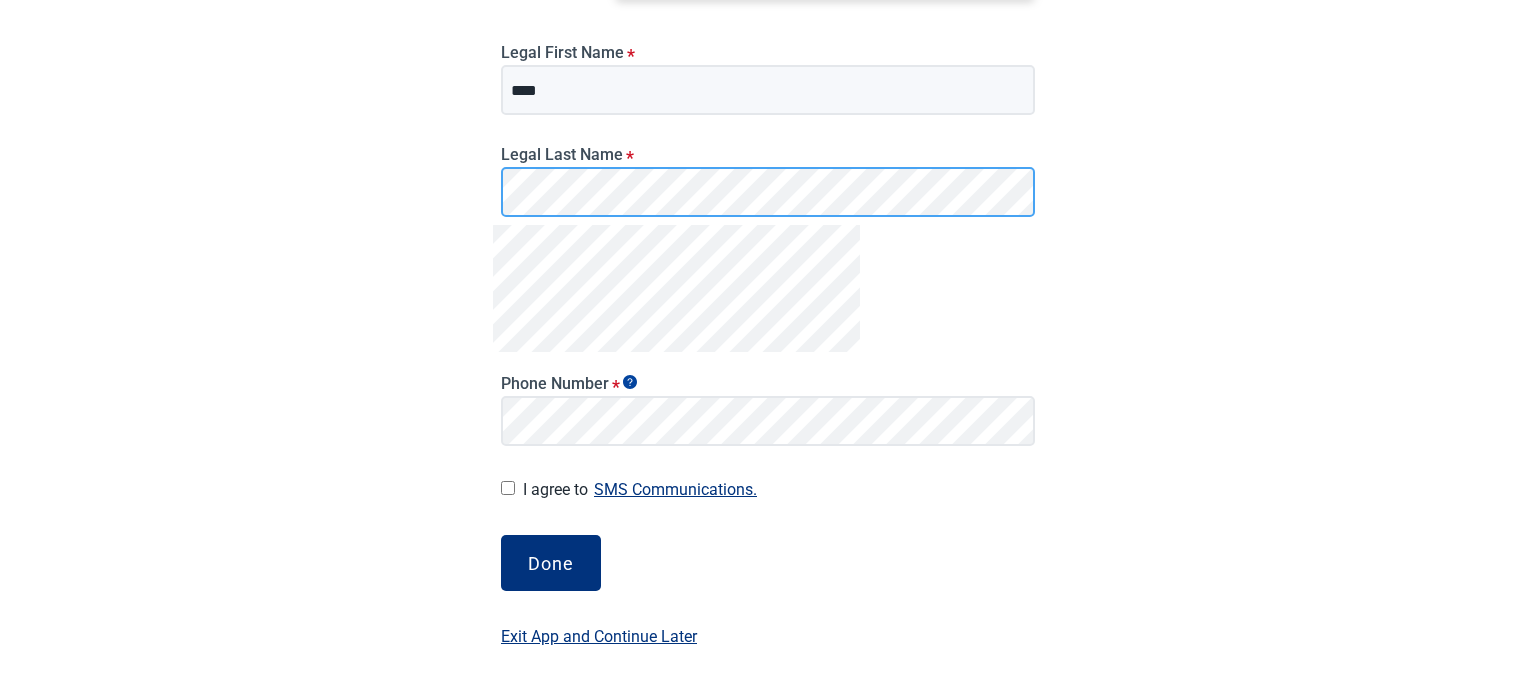 scroll, scrollTop: 270, scrollLeft: 0, axis: vertical 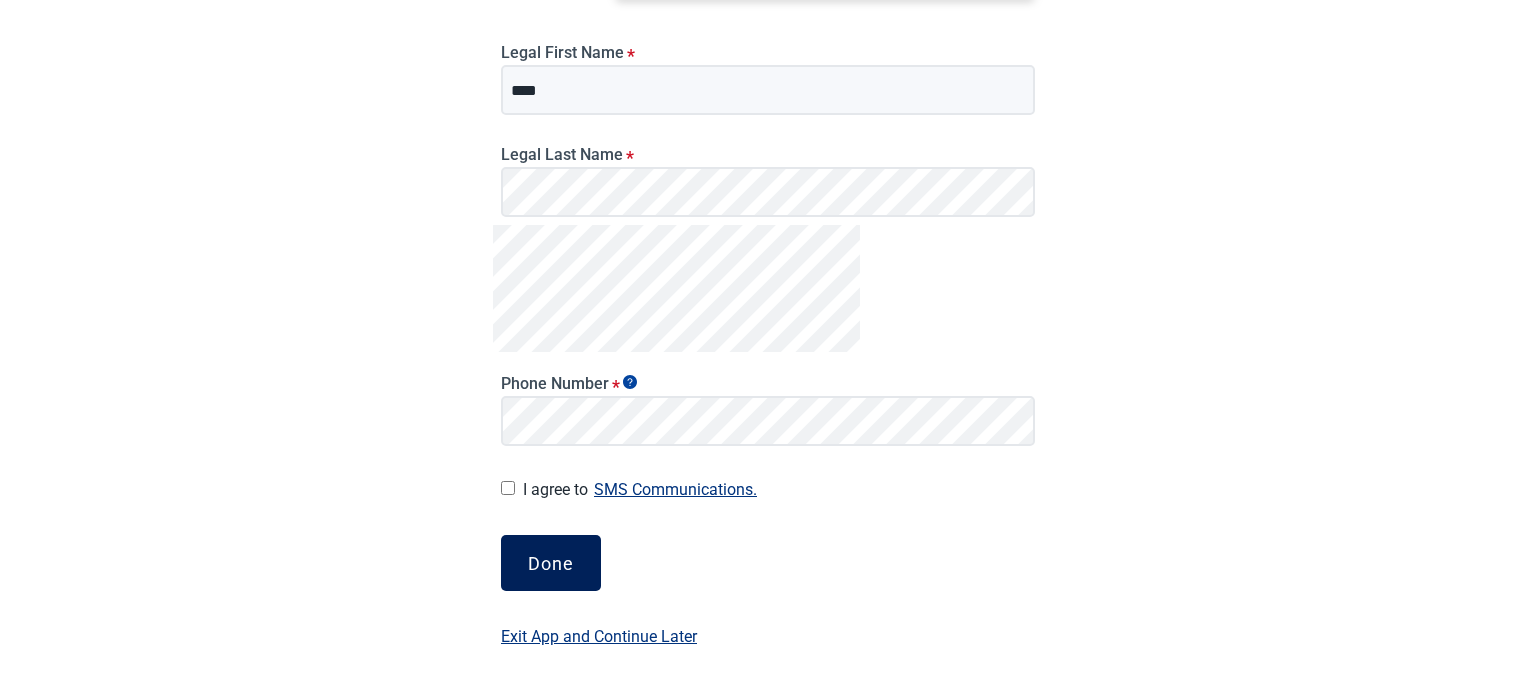 click on "Done" at bounding box center [551, 563] 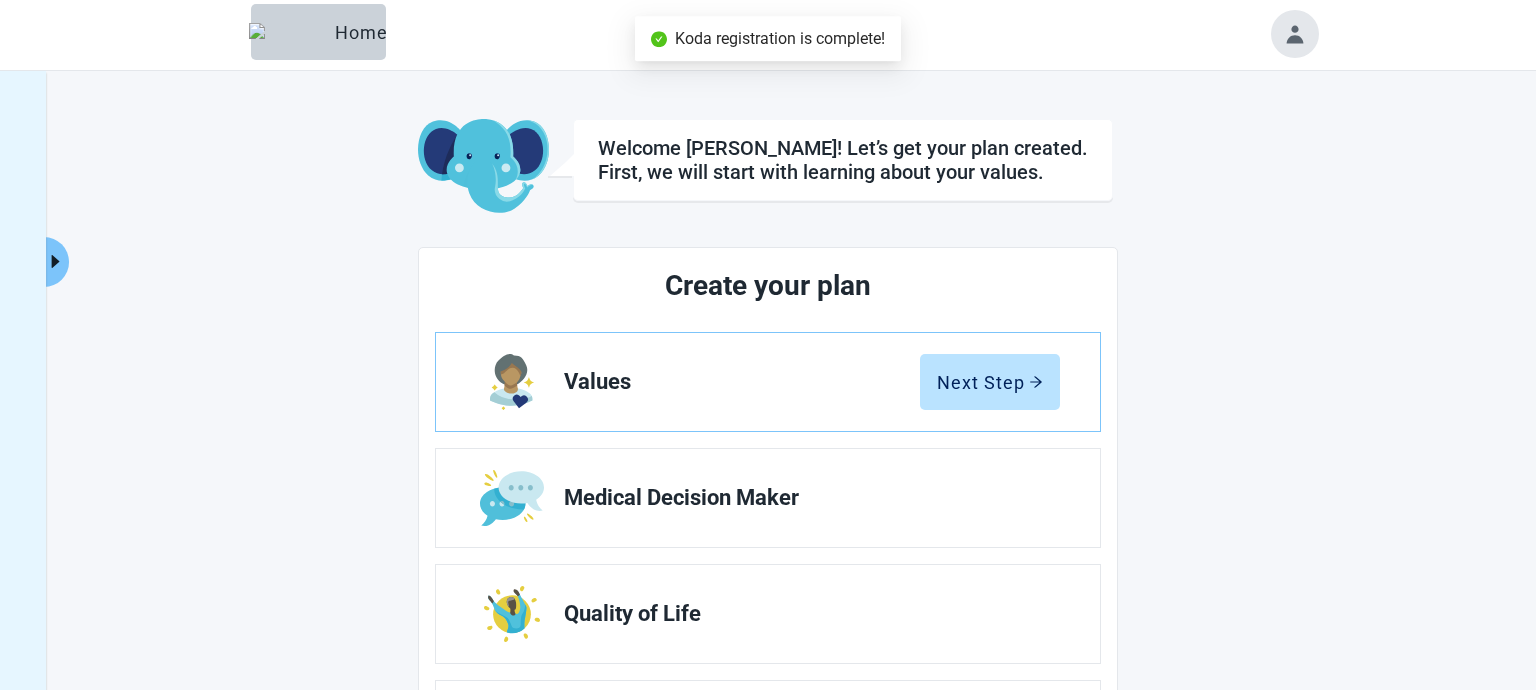 scroll, scrollTop: 0, scrollLeft: 0, axis: both 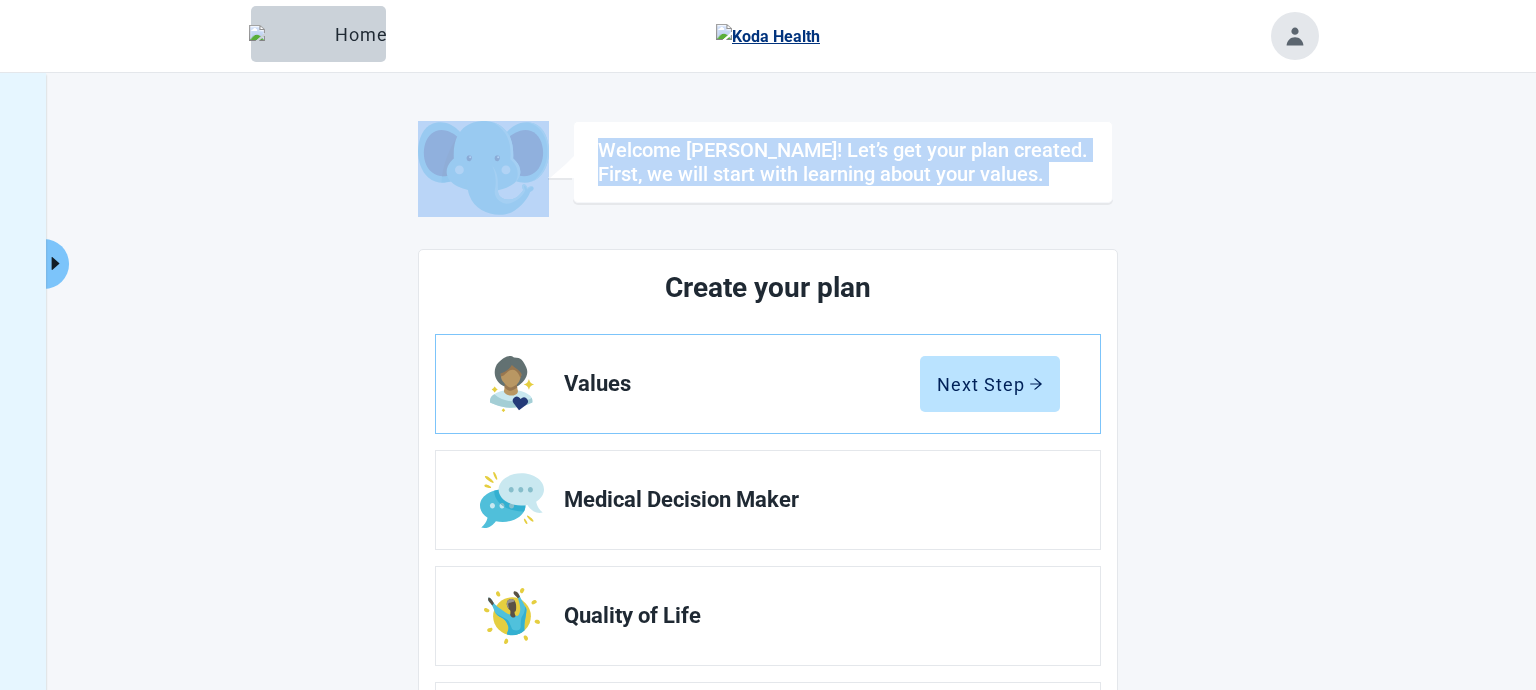 drag, startPoint x: 81, startPoint y: 255, endPoint x: 64, endPoint y: 255, distance: 17 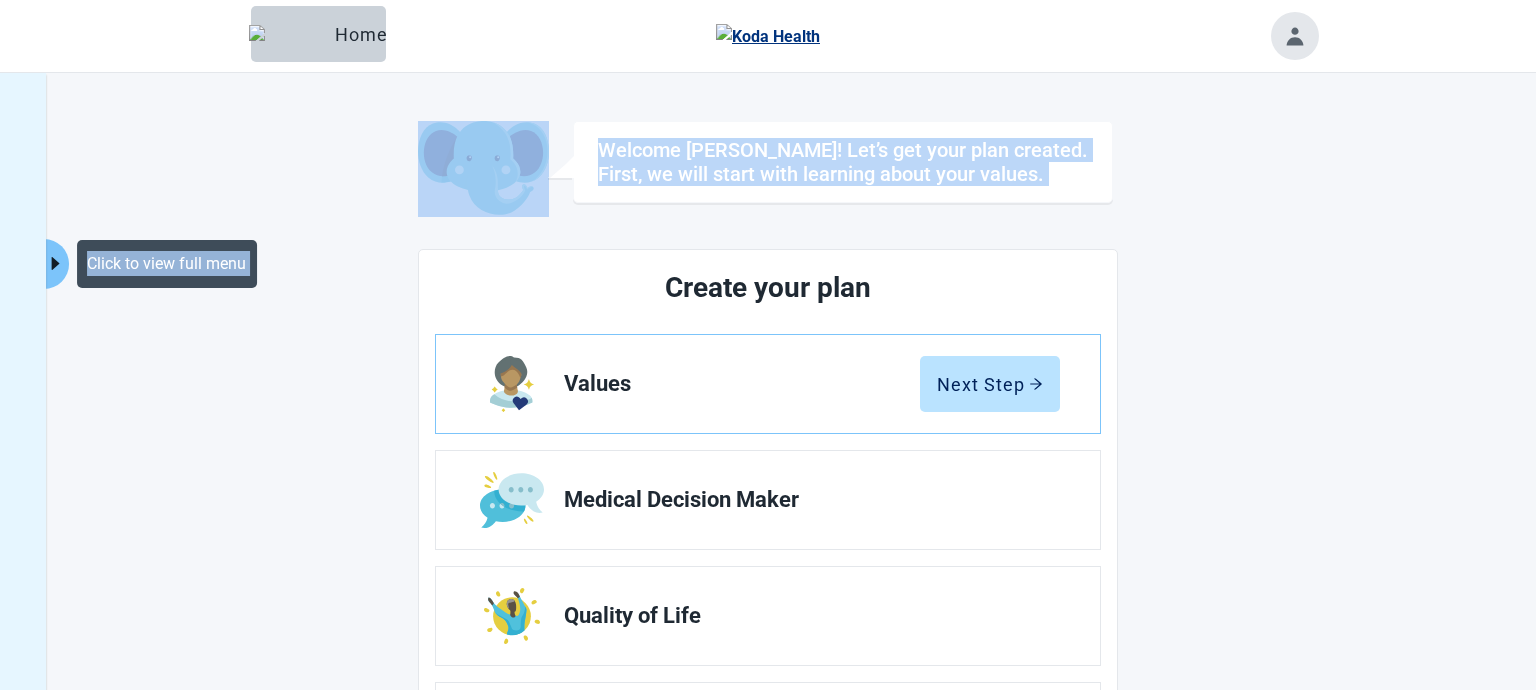 click 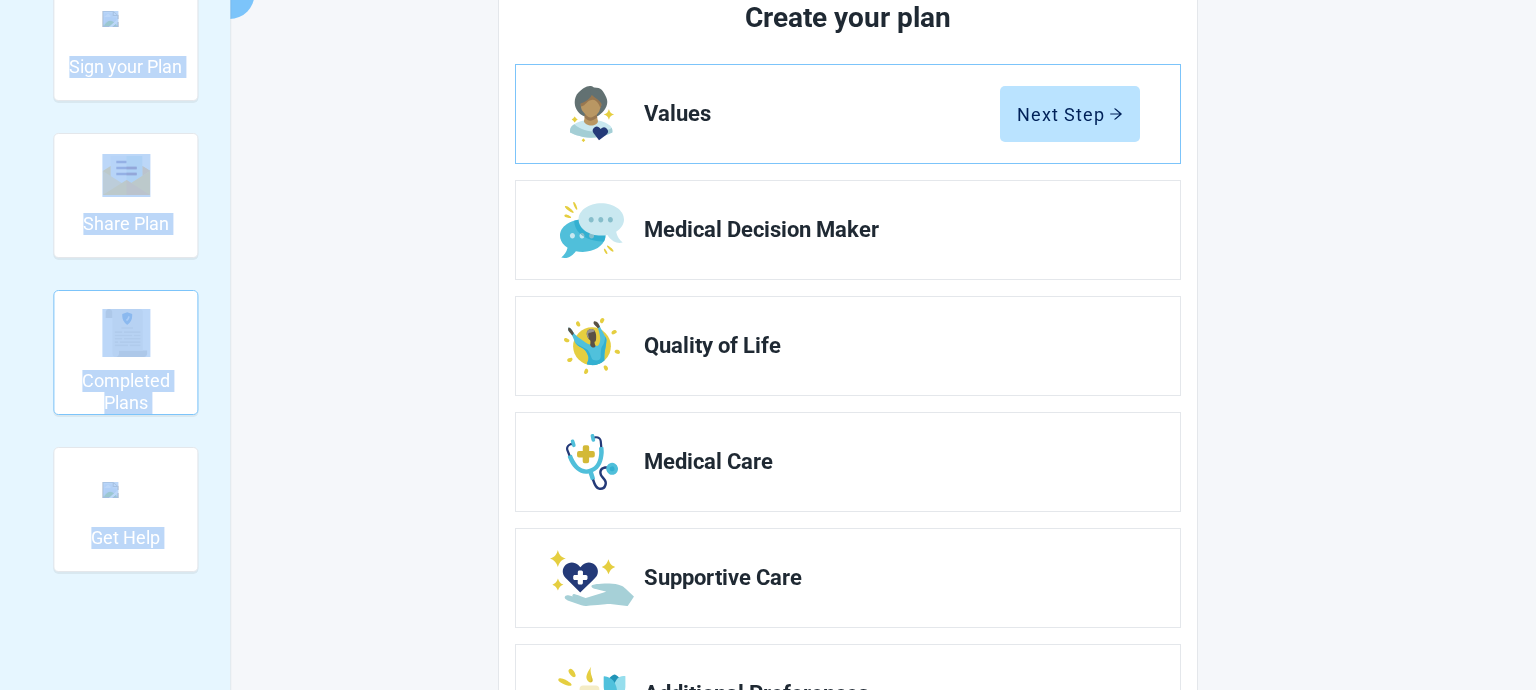 click on "Completed Plans" at bounding box center [125, 391] 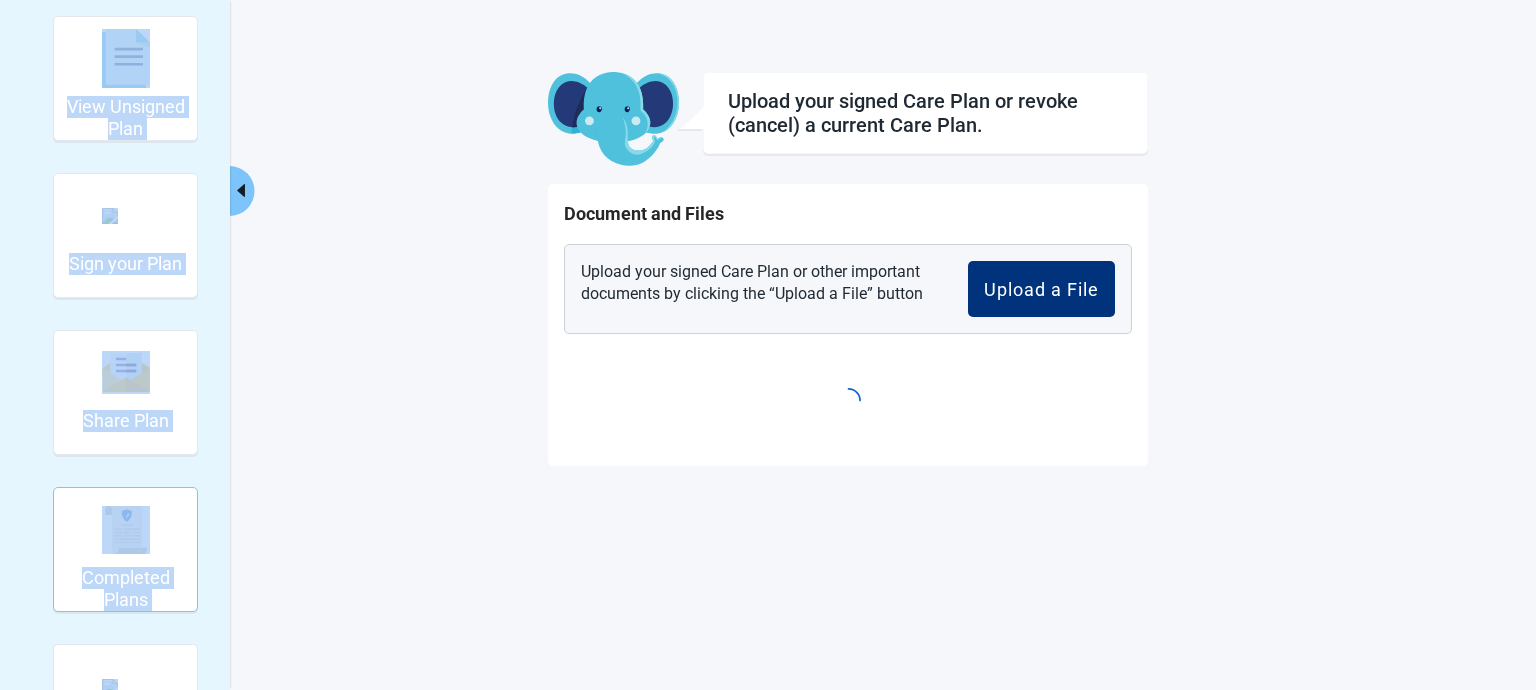scroll, scrollTop: 73, scrollLeft: 0, axis: vertical 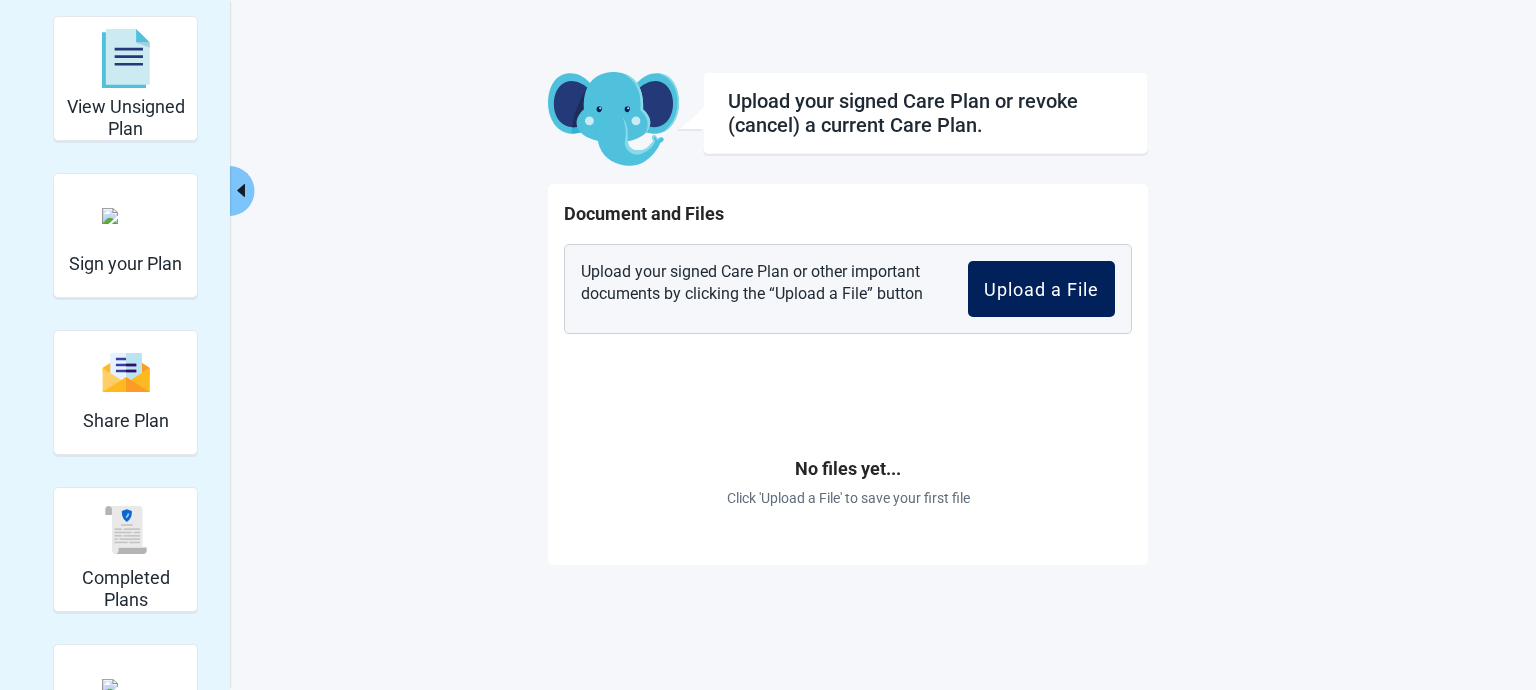 click on "Upload a File" at bounding box center (1041, 289) 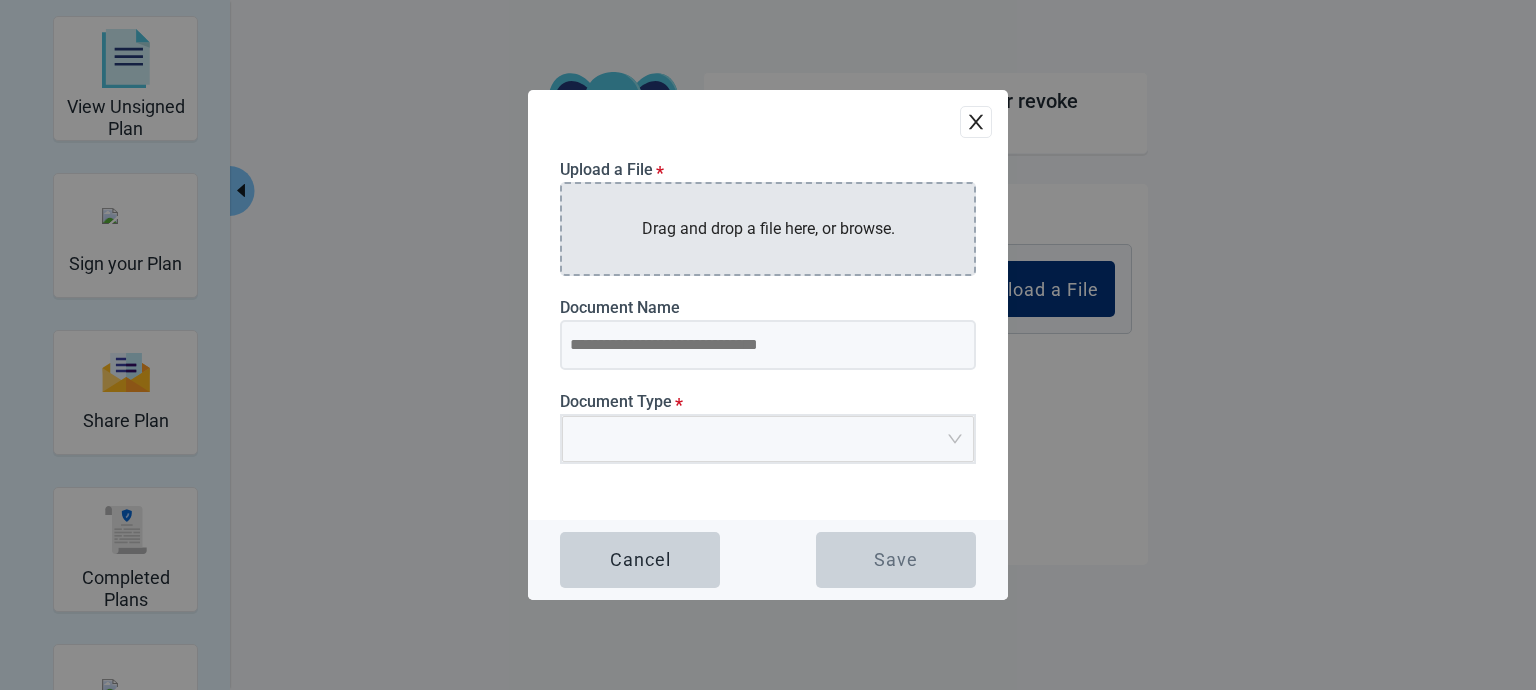 click on "Drag and drop a file here, or browse." at bounding box center (768, 228) 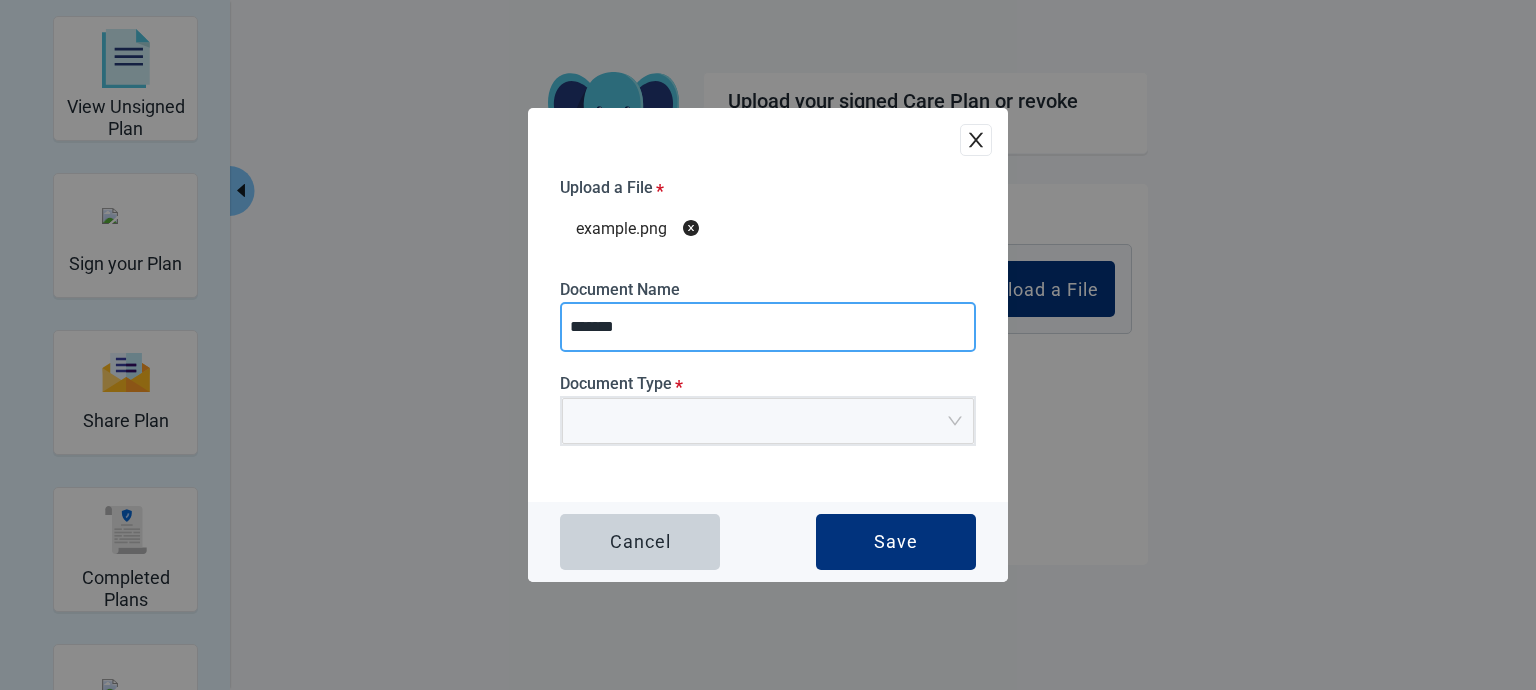 click on "*******" at bounding box center [768, 327] 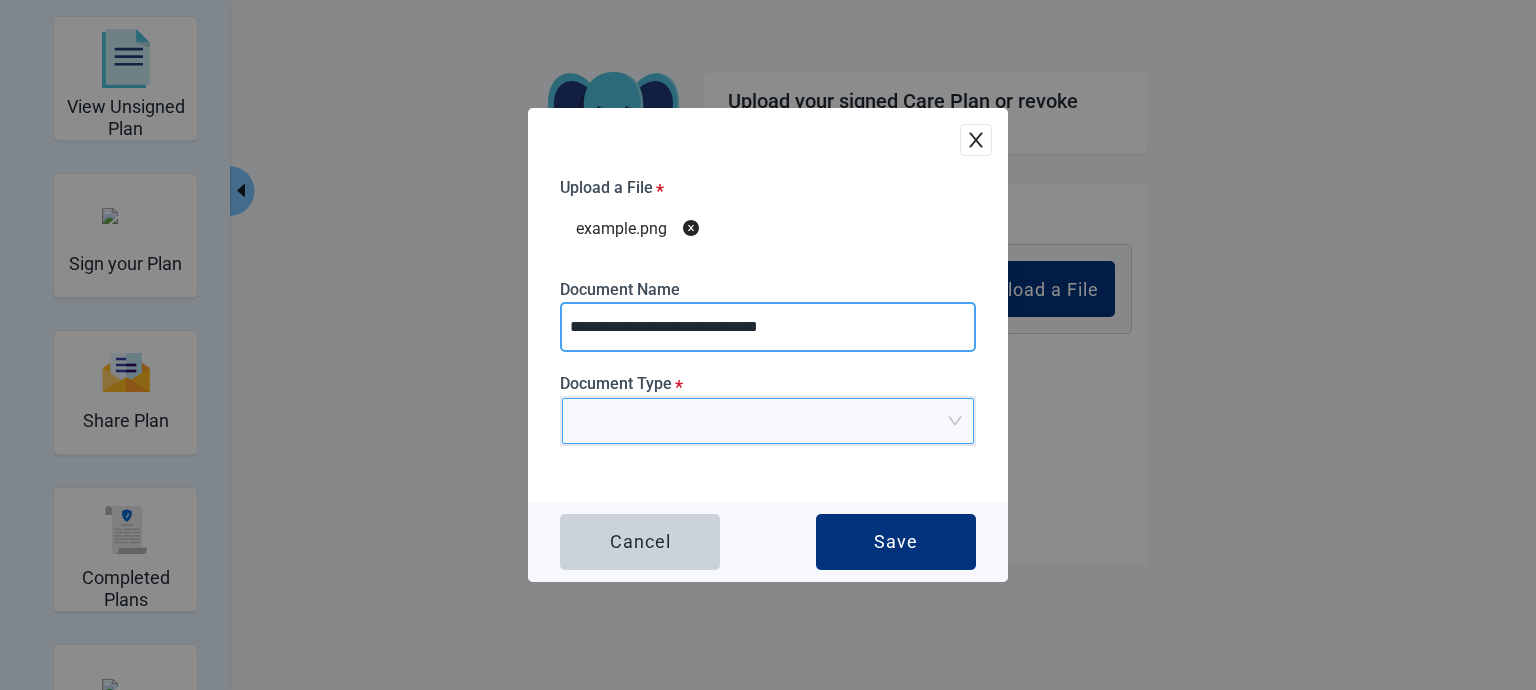 type on "**********" 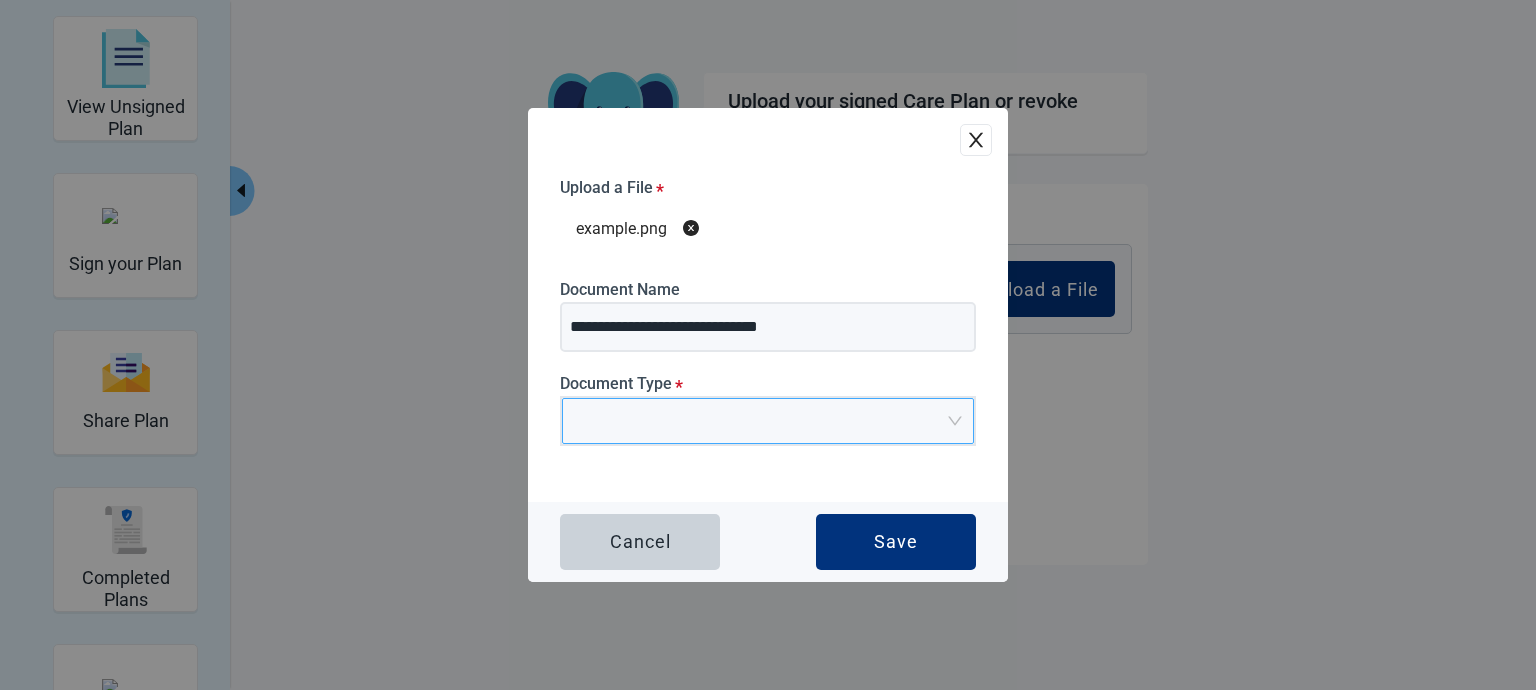 click at bounding box center [761, 414] 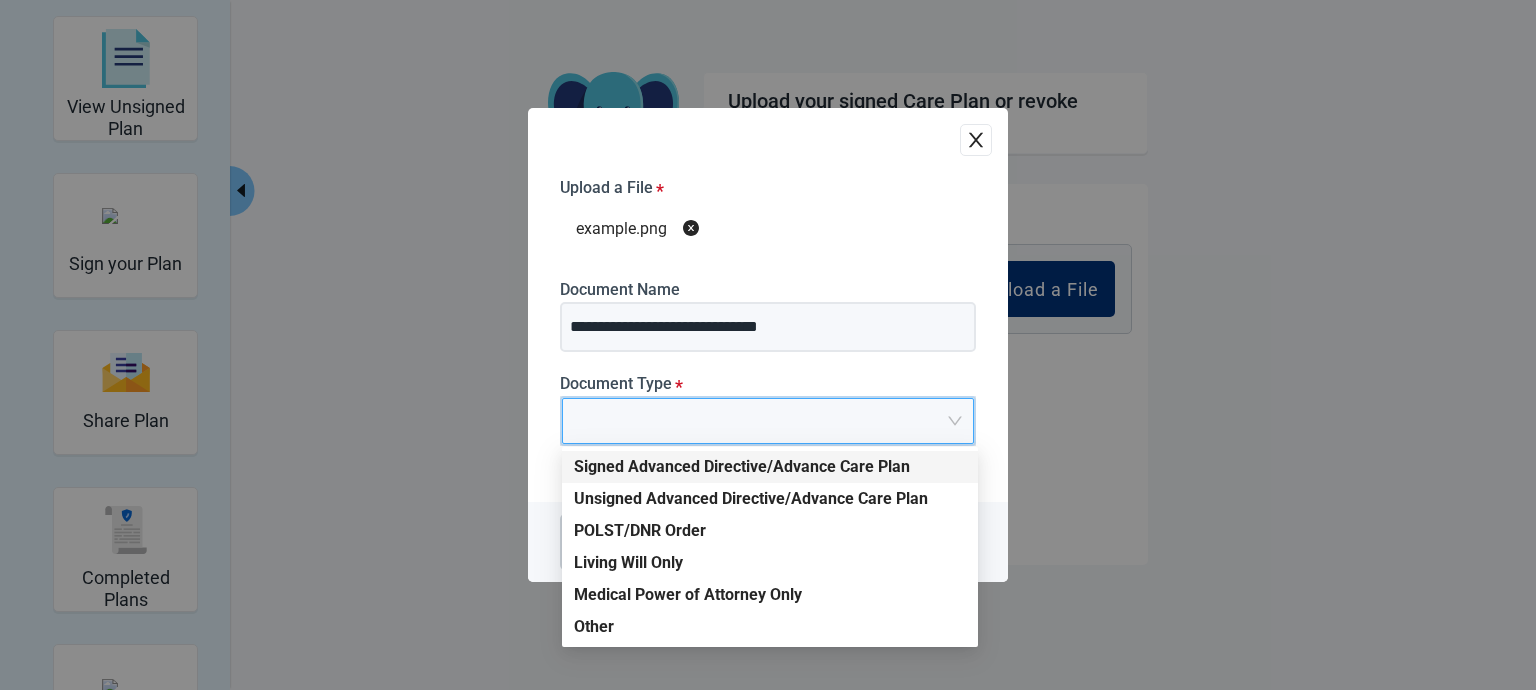 click on "Signed Advanced Directive/Advance Care Plan" at bounding box center (770, 467) 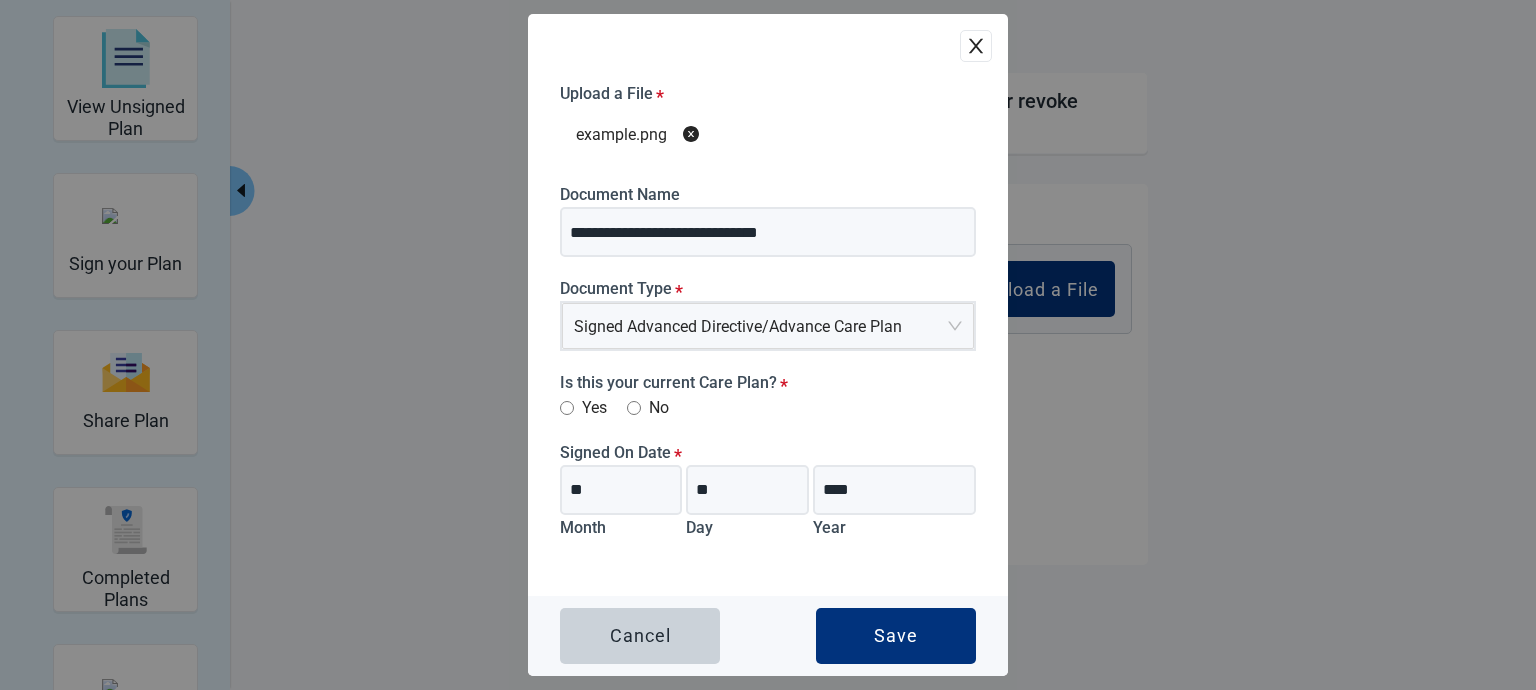 click on "No" at bounding box center (648, 407) 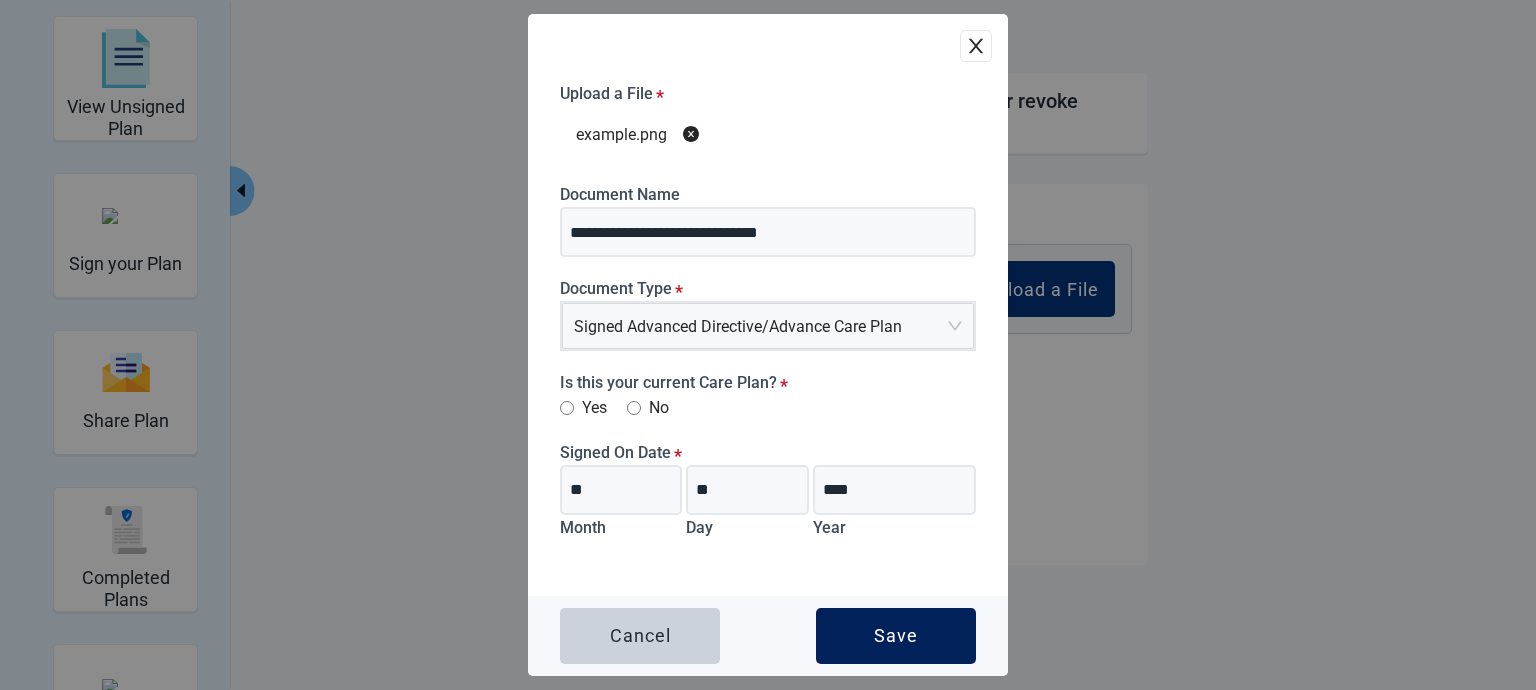 click on "Save" at bounding box center (896, 636) 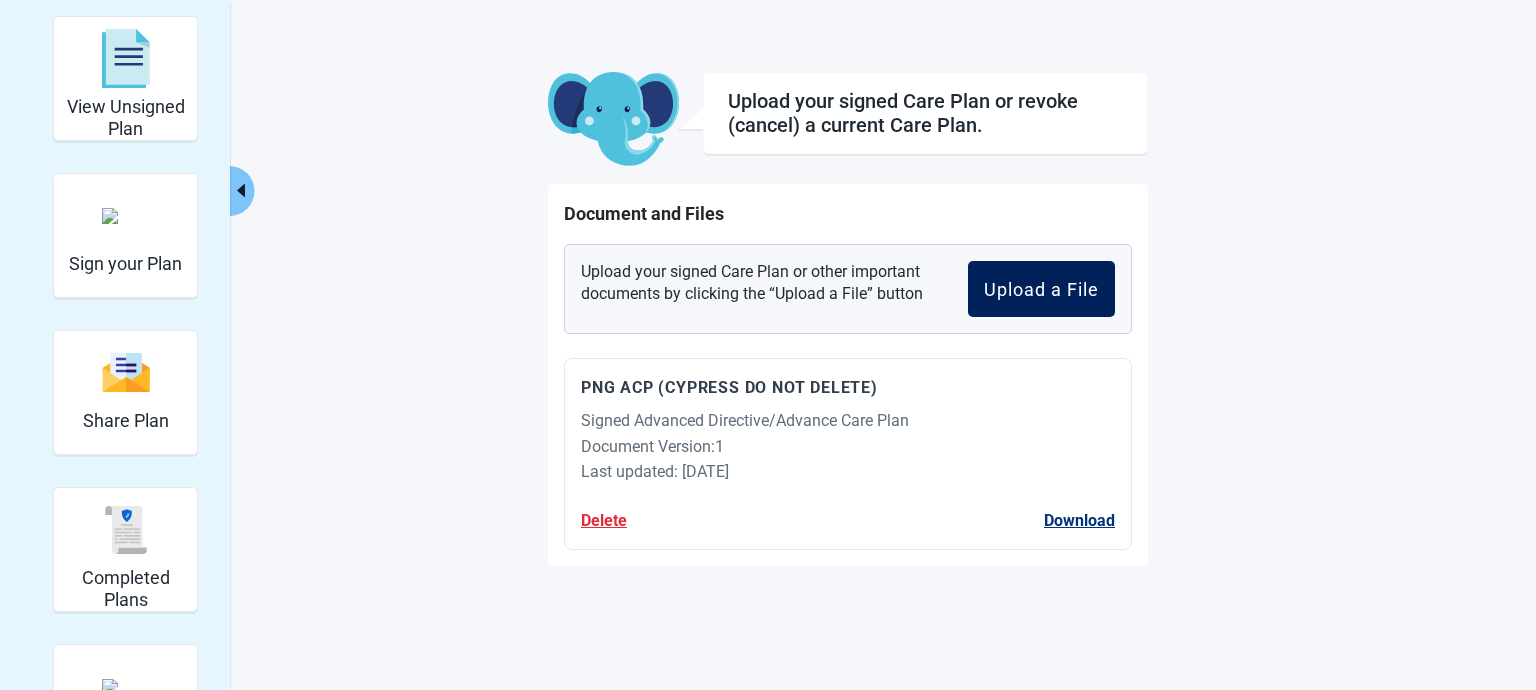 click on "Upload a File" at bounding box center [1041, 289] 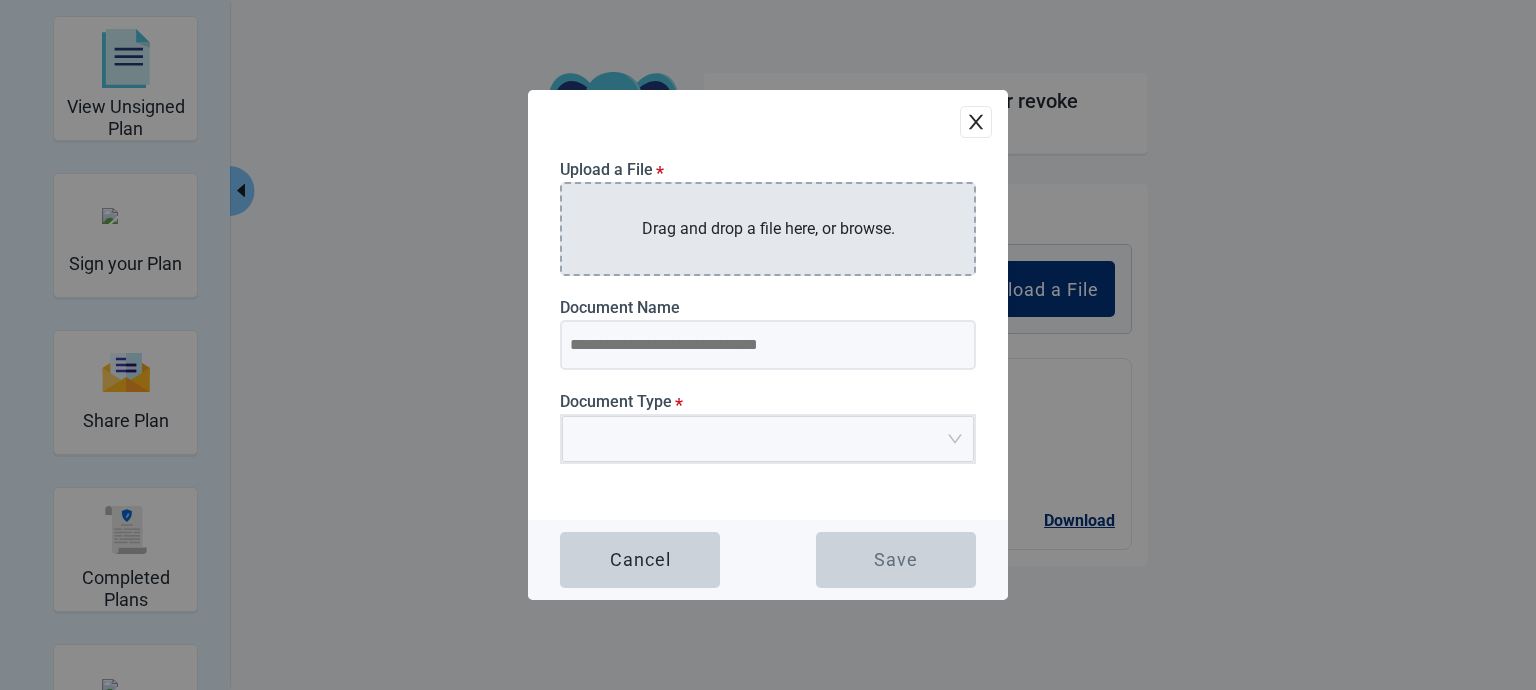 click on "Drag and drop a file here, or browse." at bounding box center (768, 228) 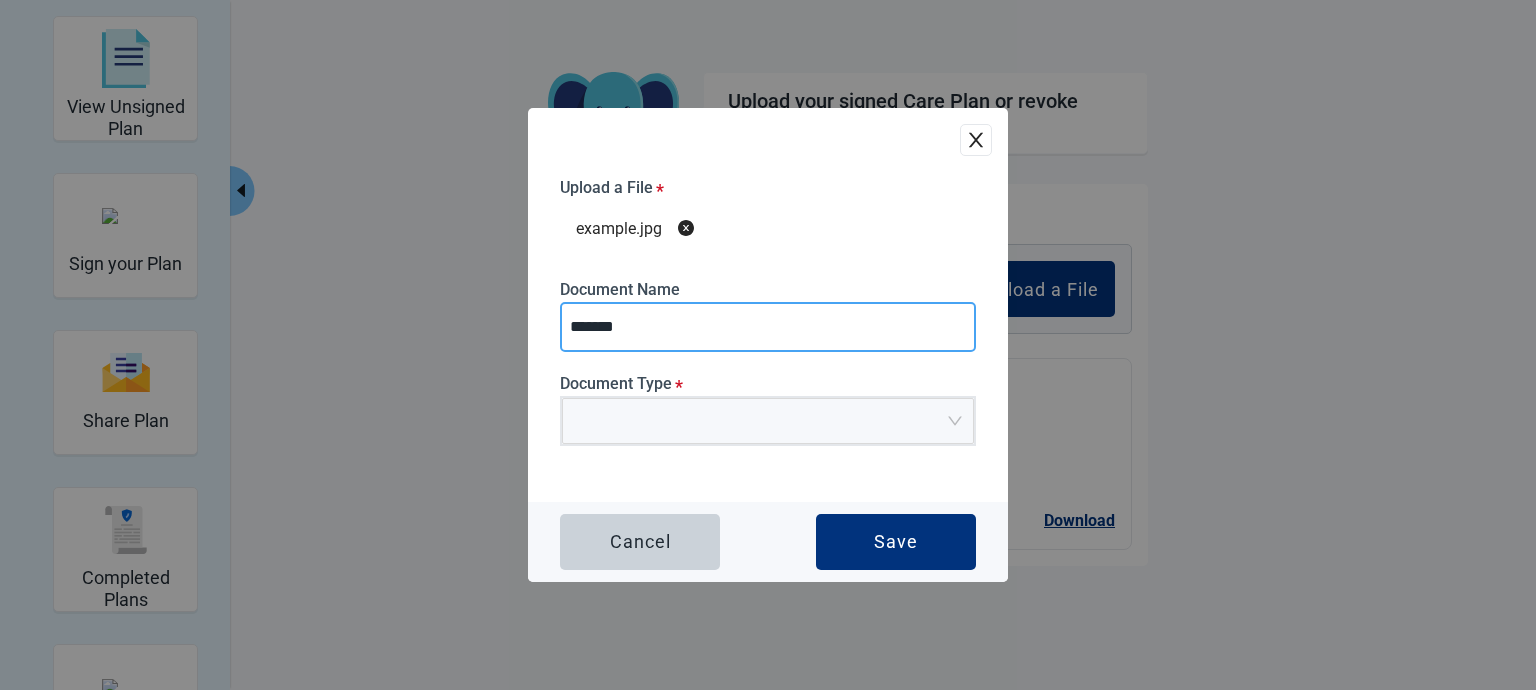 click on "*******" at bounding box center [768, 327] 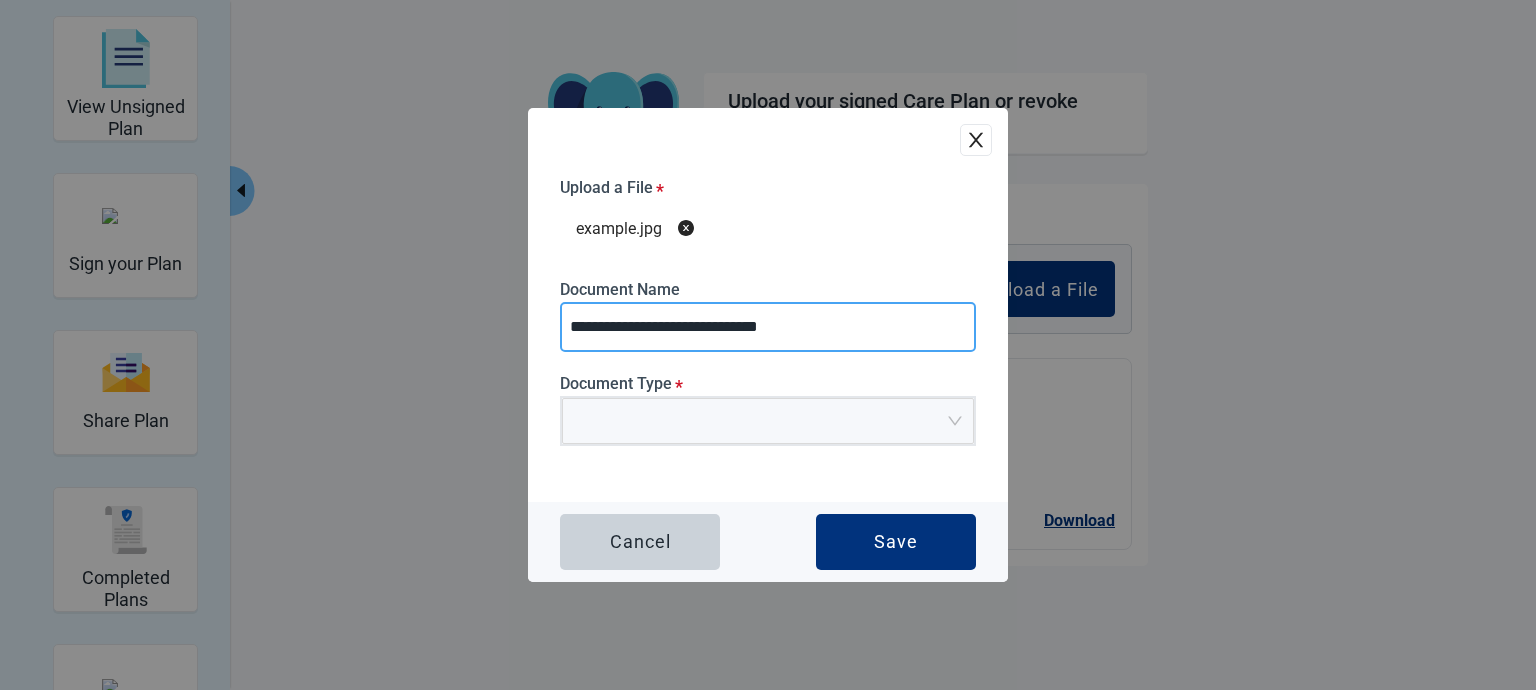 click on "**********" at bounding box center (768, 327) 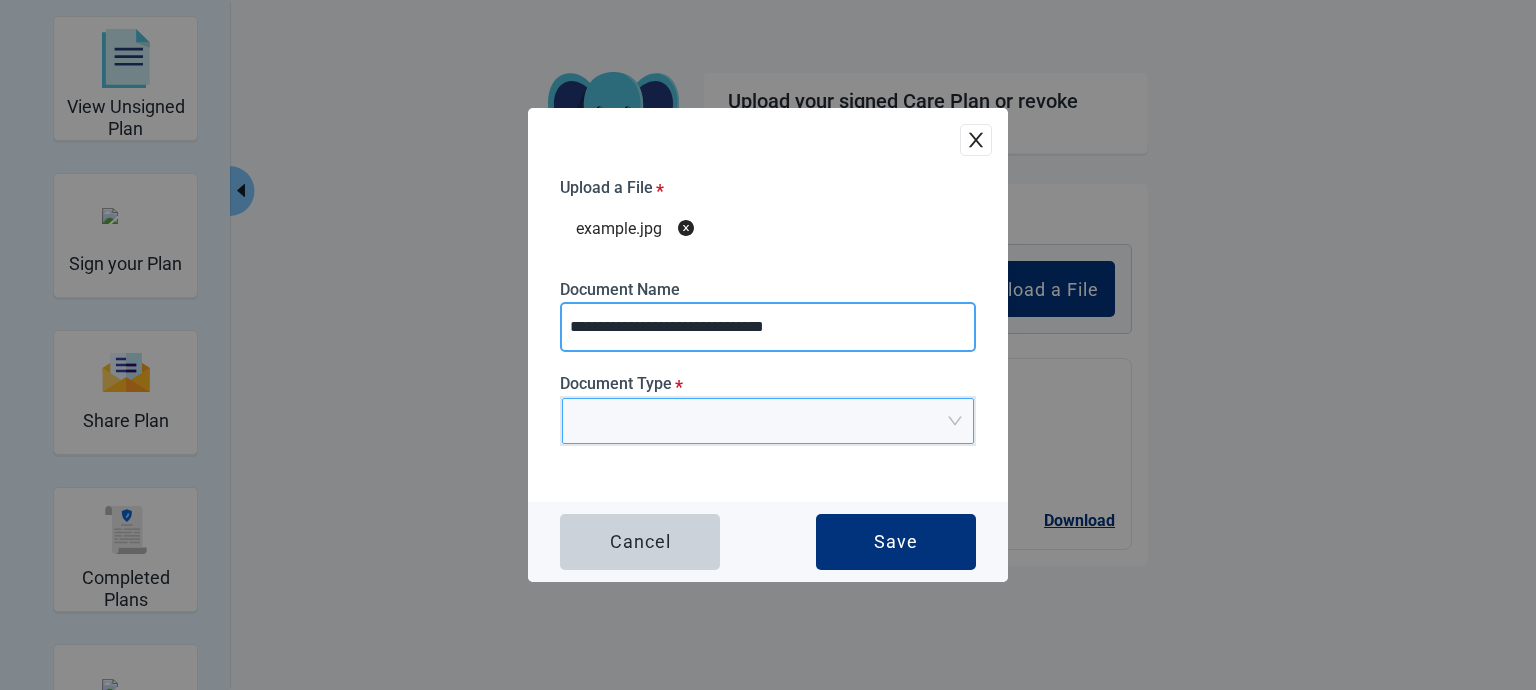 type on "**********" 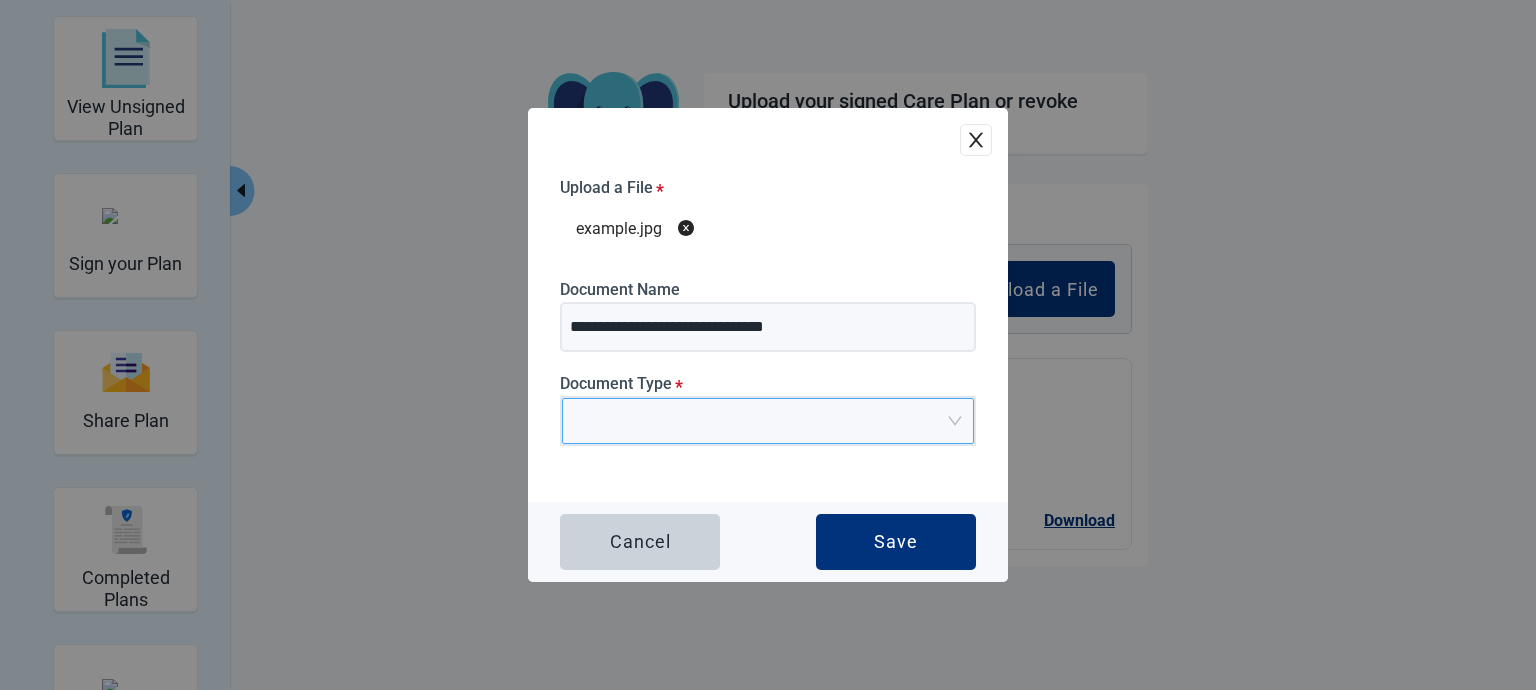 click at bounding box center [761, 414] 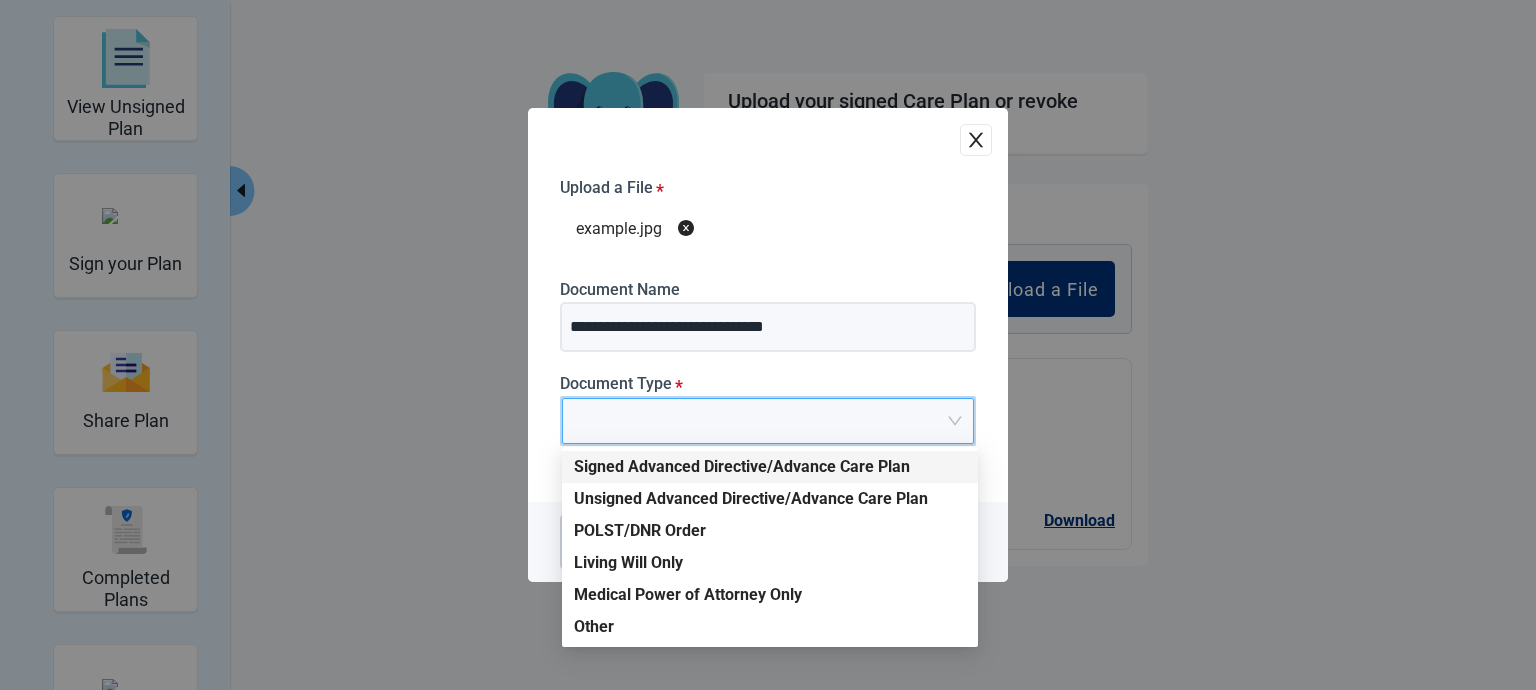 click on "Signed Advanced Directive/Advance Care Plan" at bounding box center [770, 467] 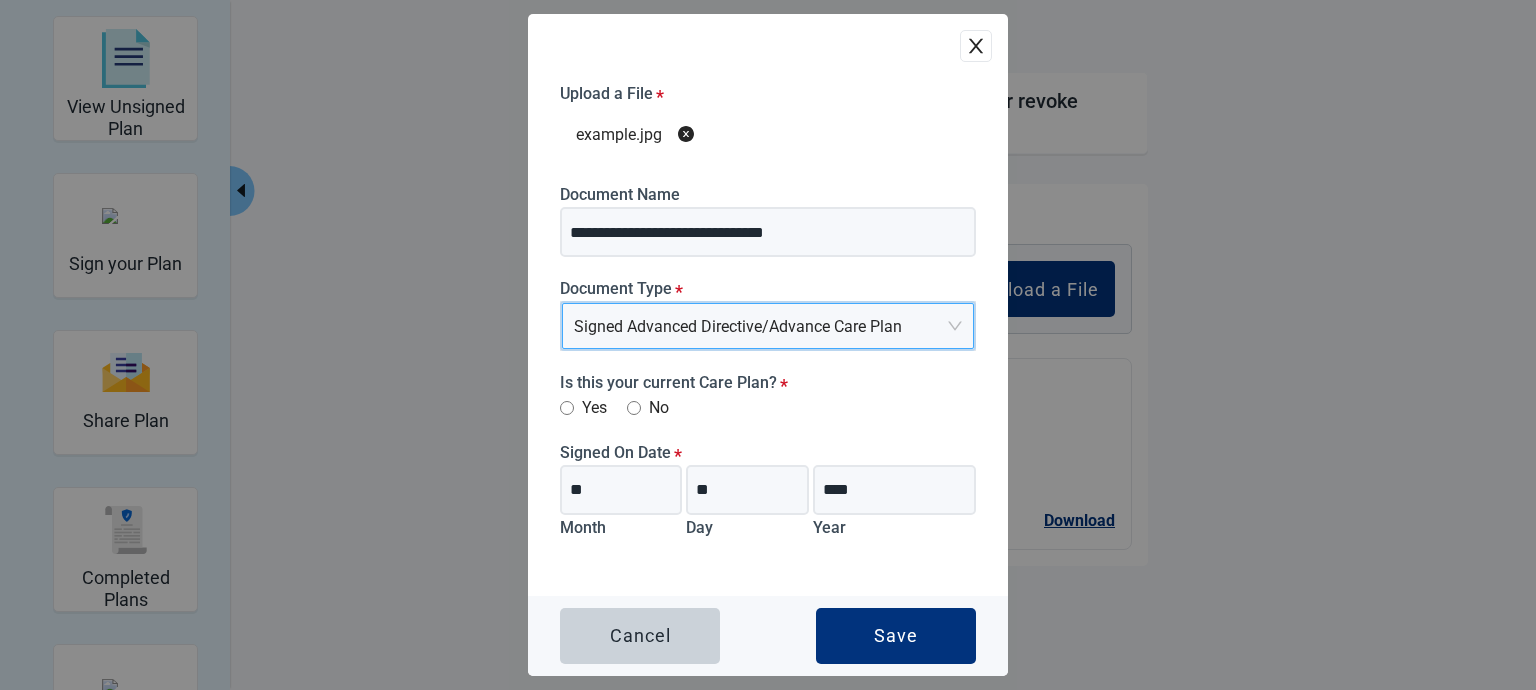 click on "No" at bounding box center (648, 407) 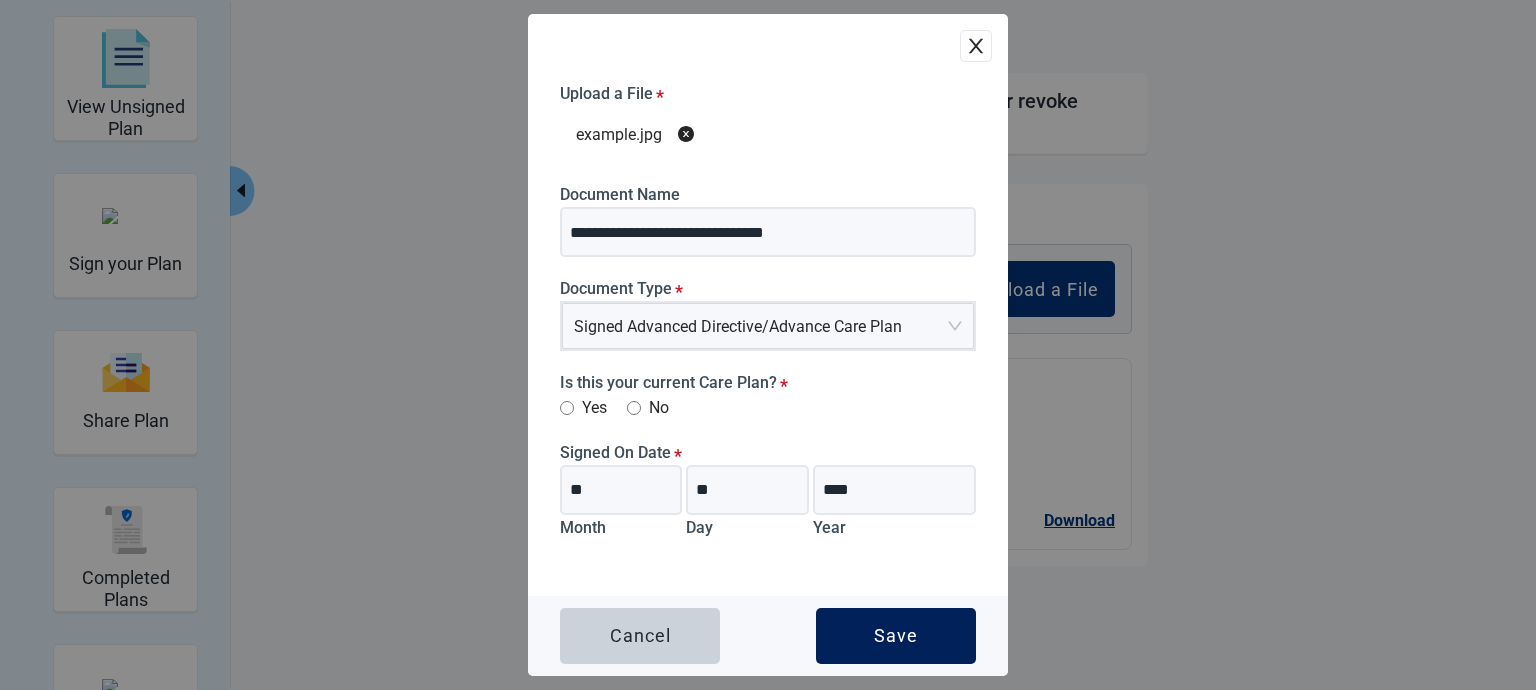 click on "Save" at bounding box center (896, 636) 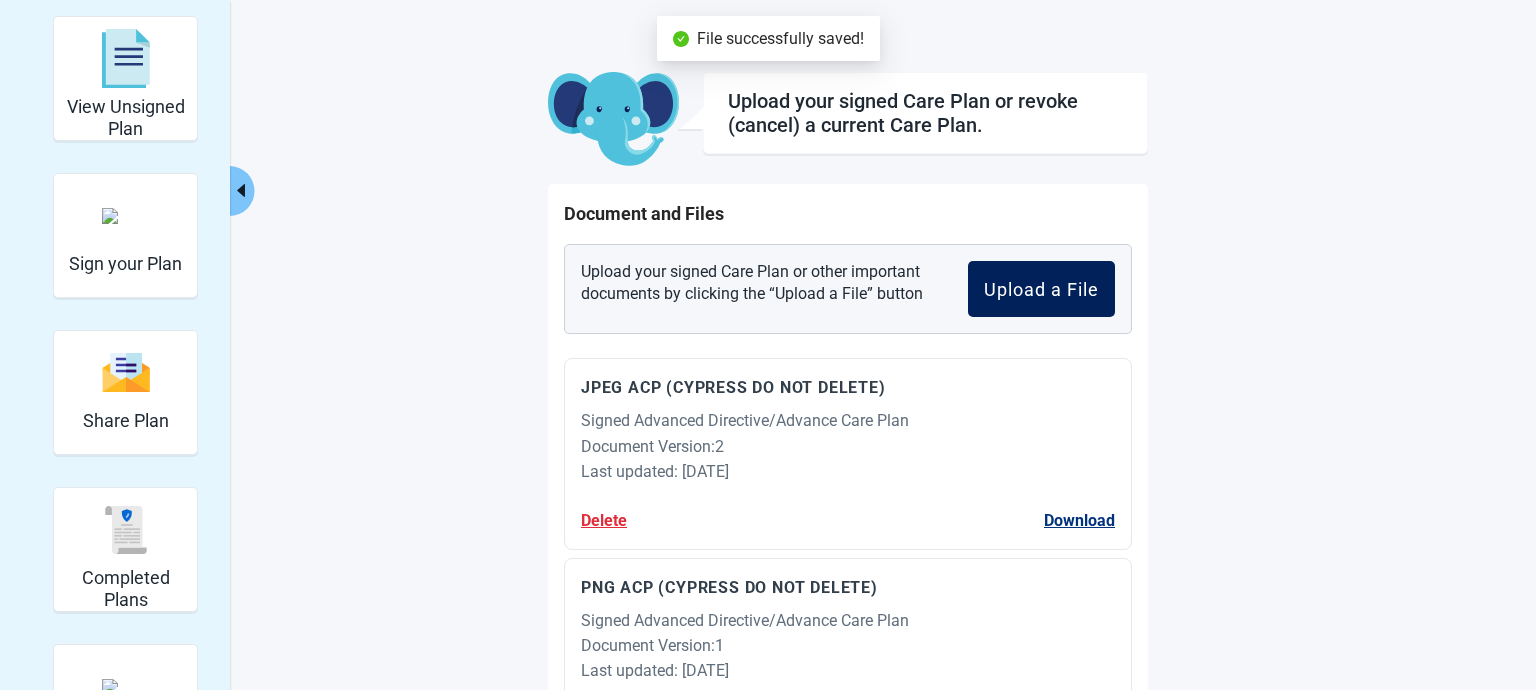 click on "Upload a File" at bounding box center (1041, 289) 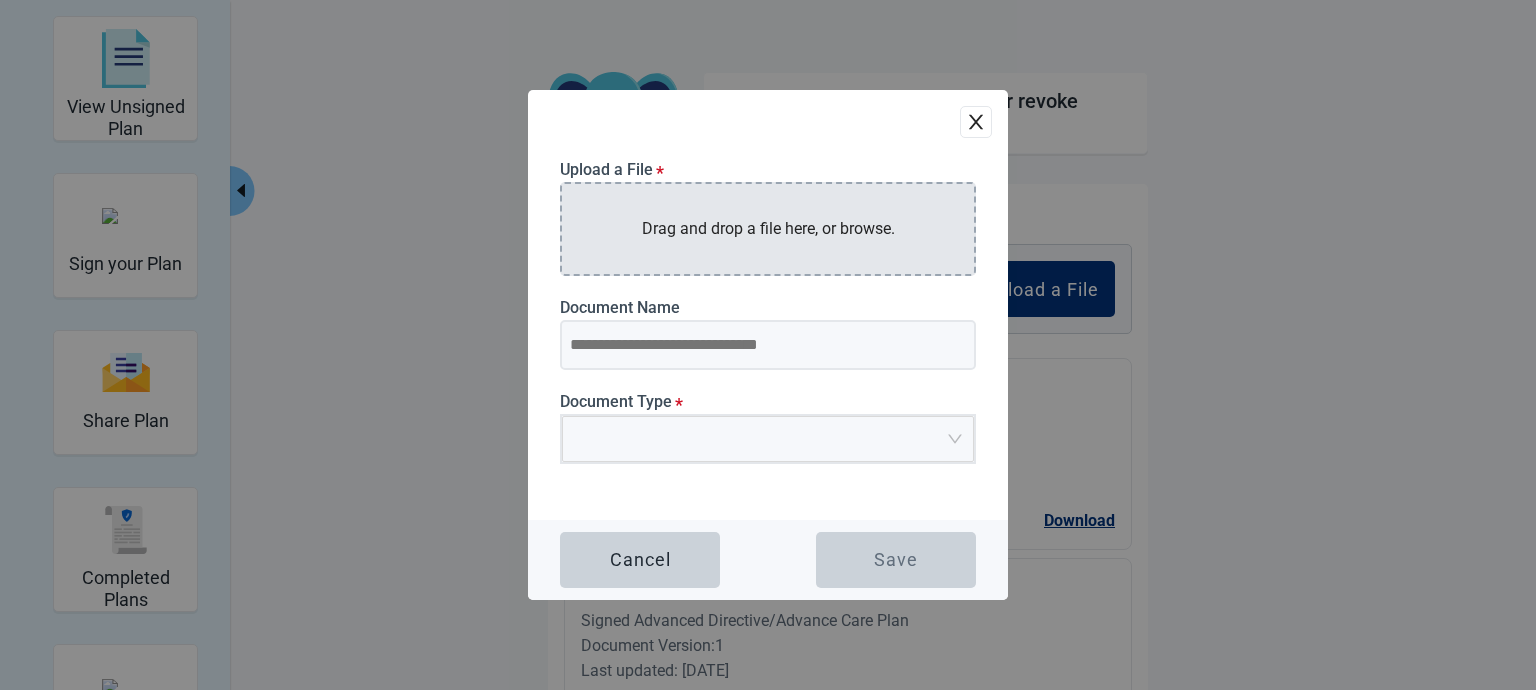 click on "Drag and drop a file here, or browse." at bounding box center (768, 228) 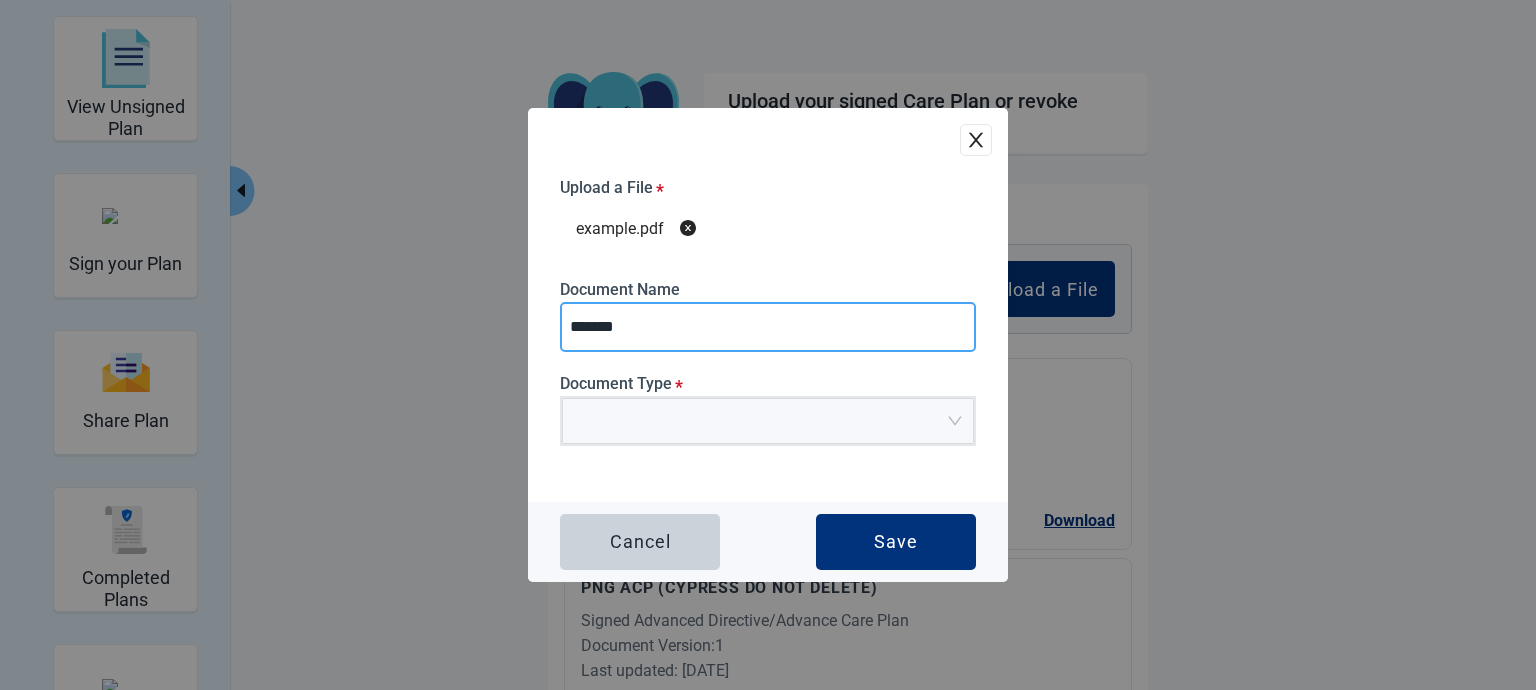 click on "*******" at bounding box center (768, 327) 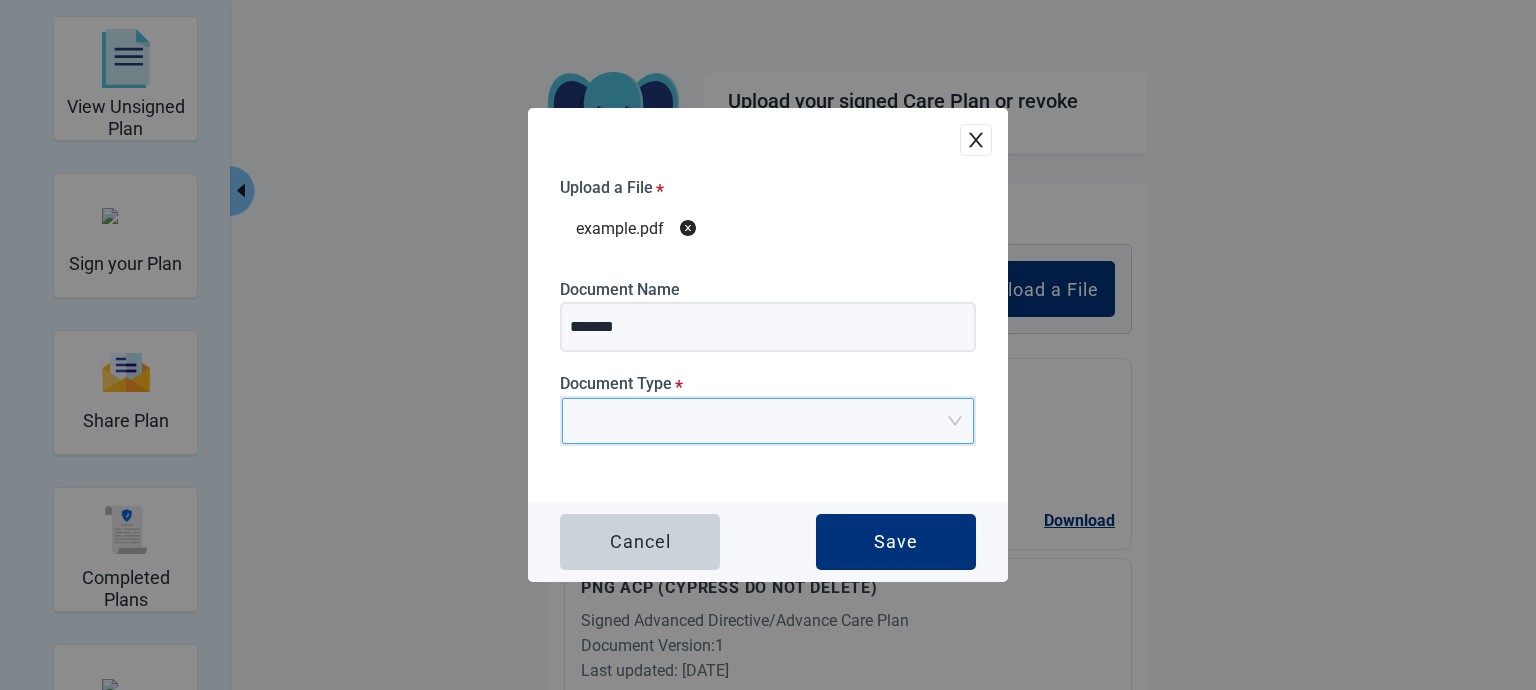 click at bounding box center (761, 414) 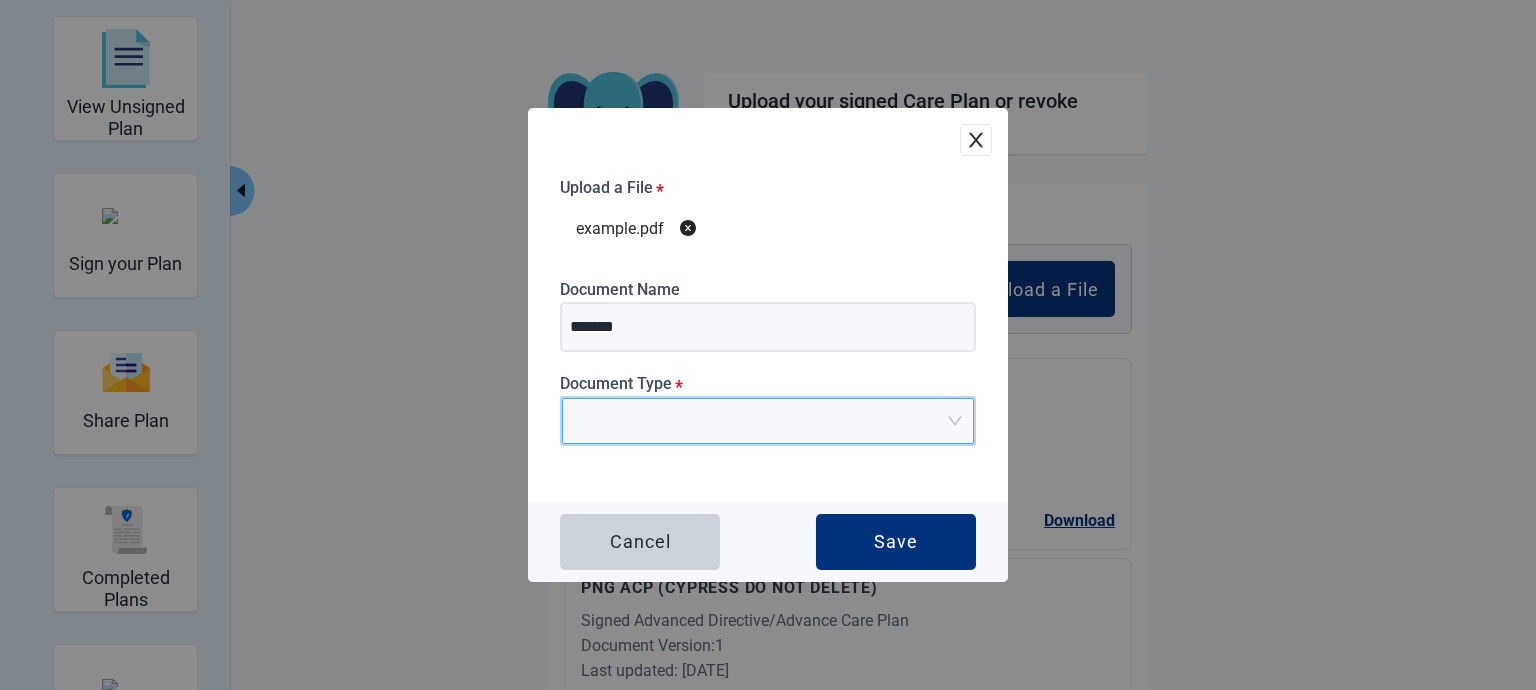 click at bounding box center (761, 421) 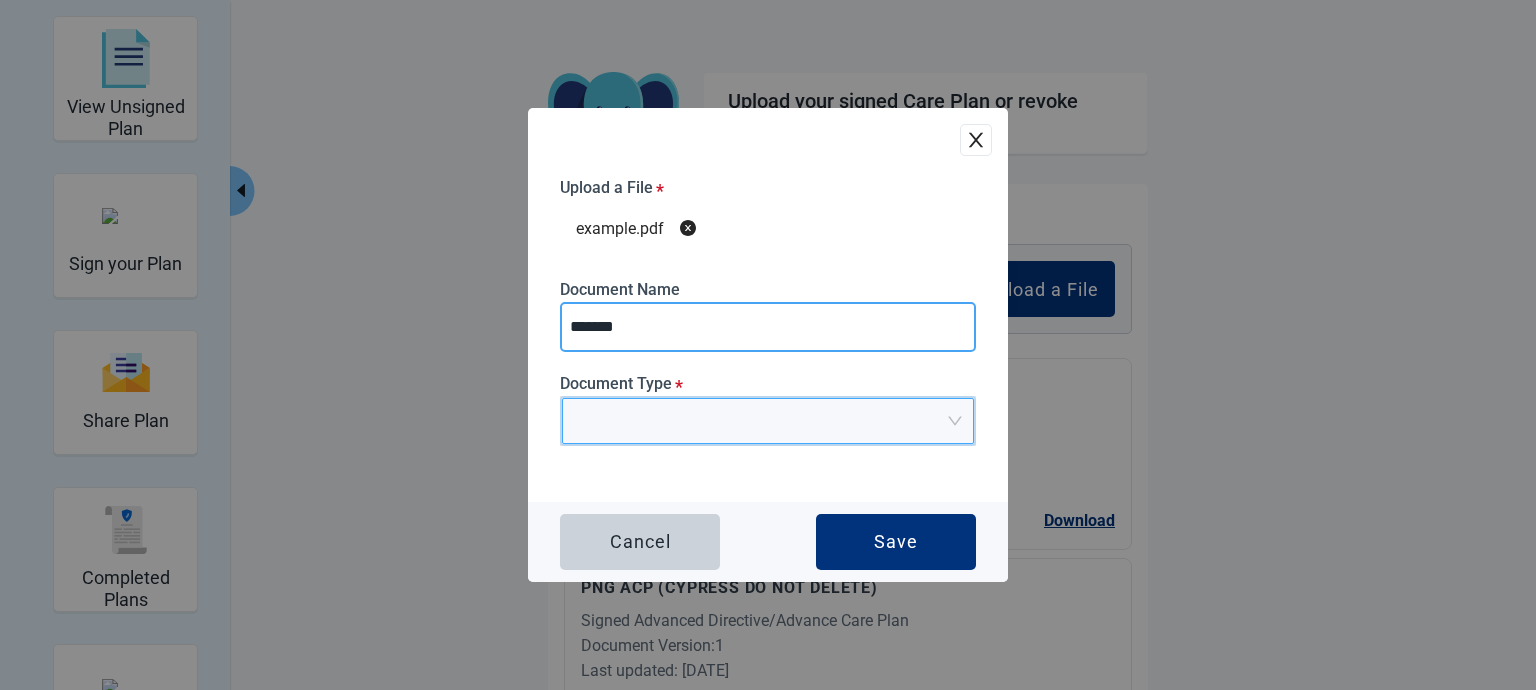 click on "*******" at bounding box center [768, 327] 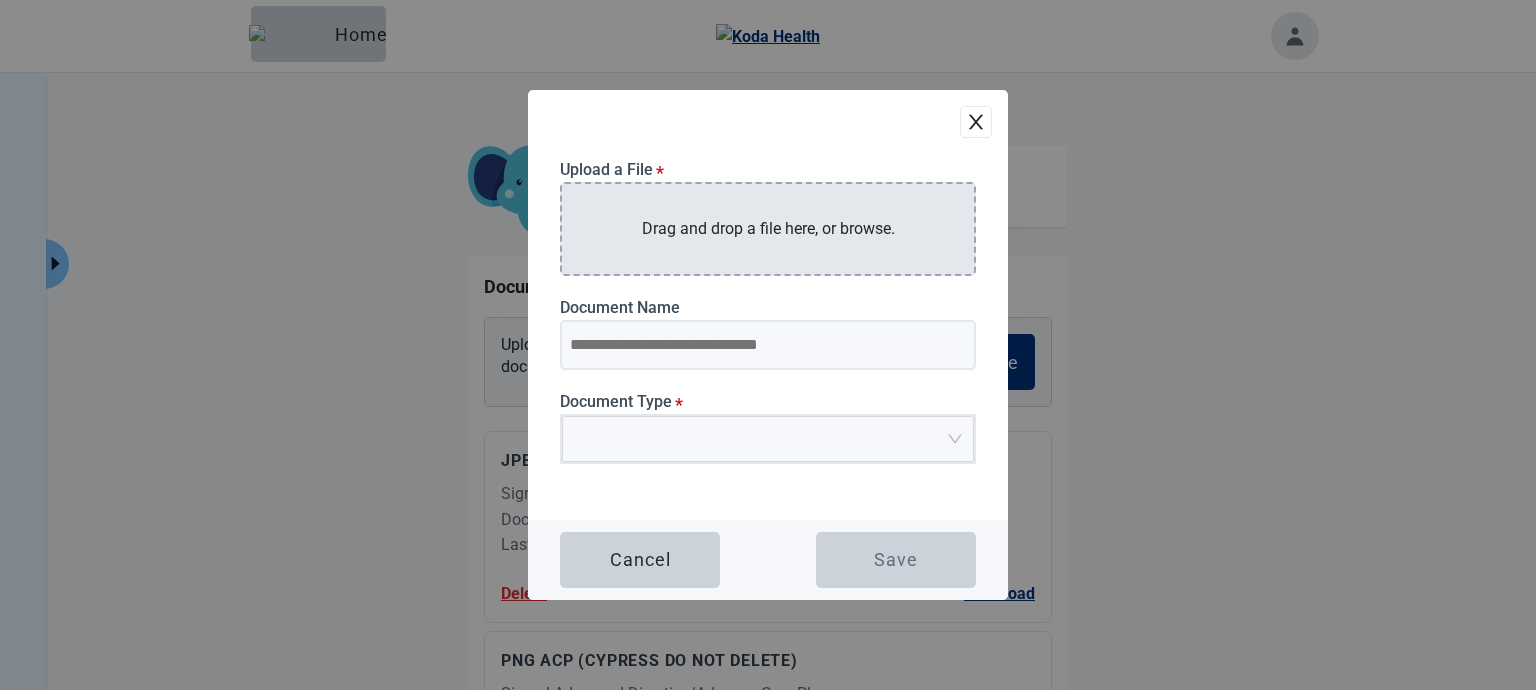 scroll, scrollTop: 0, scrollLeft: 0, axis: both 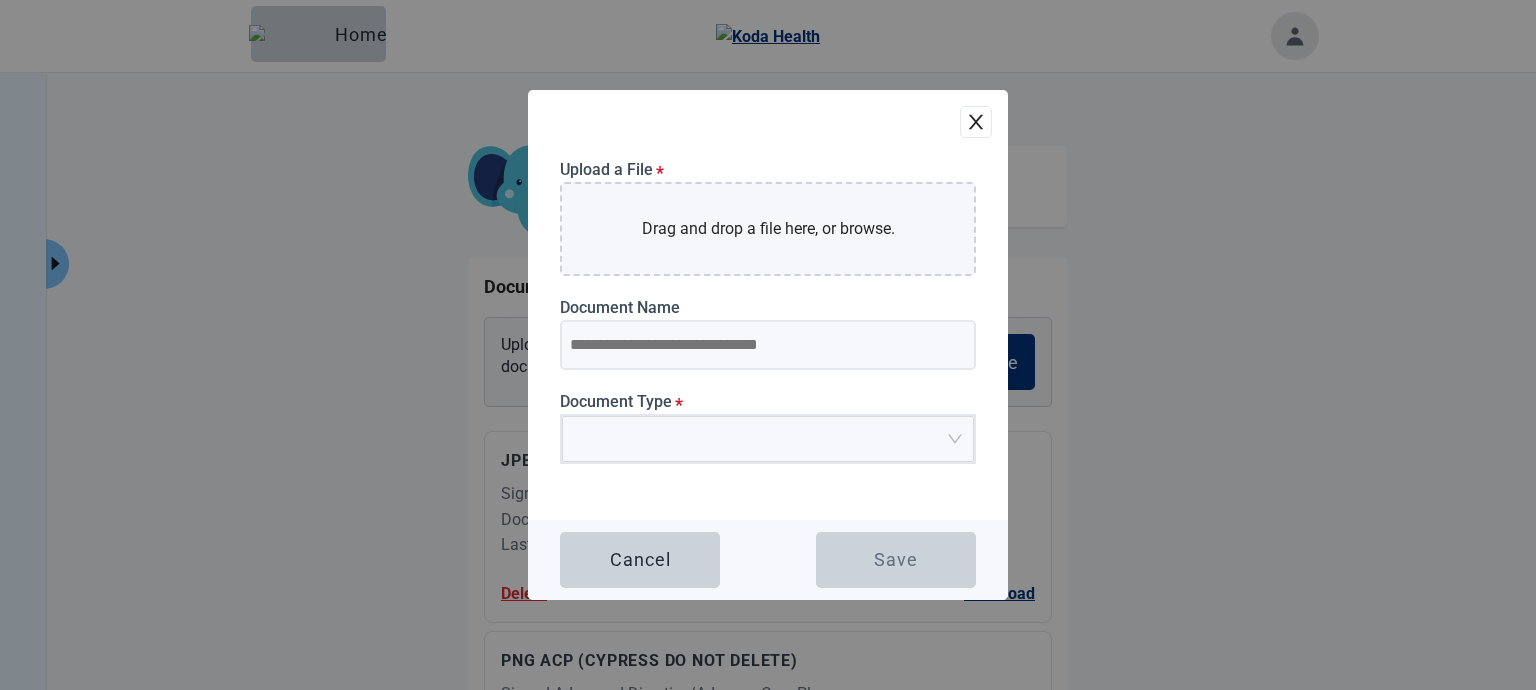 click at bounding box center (976, 122) 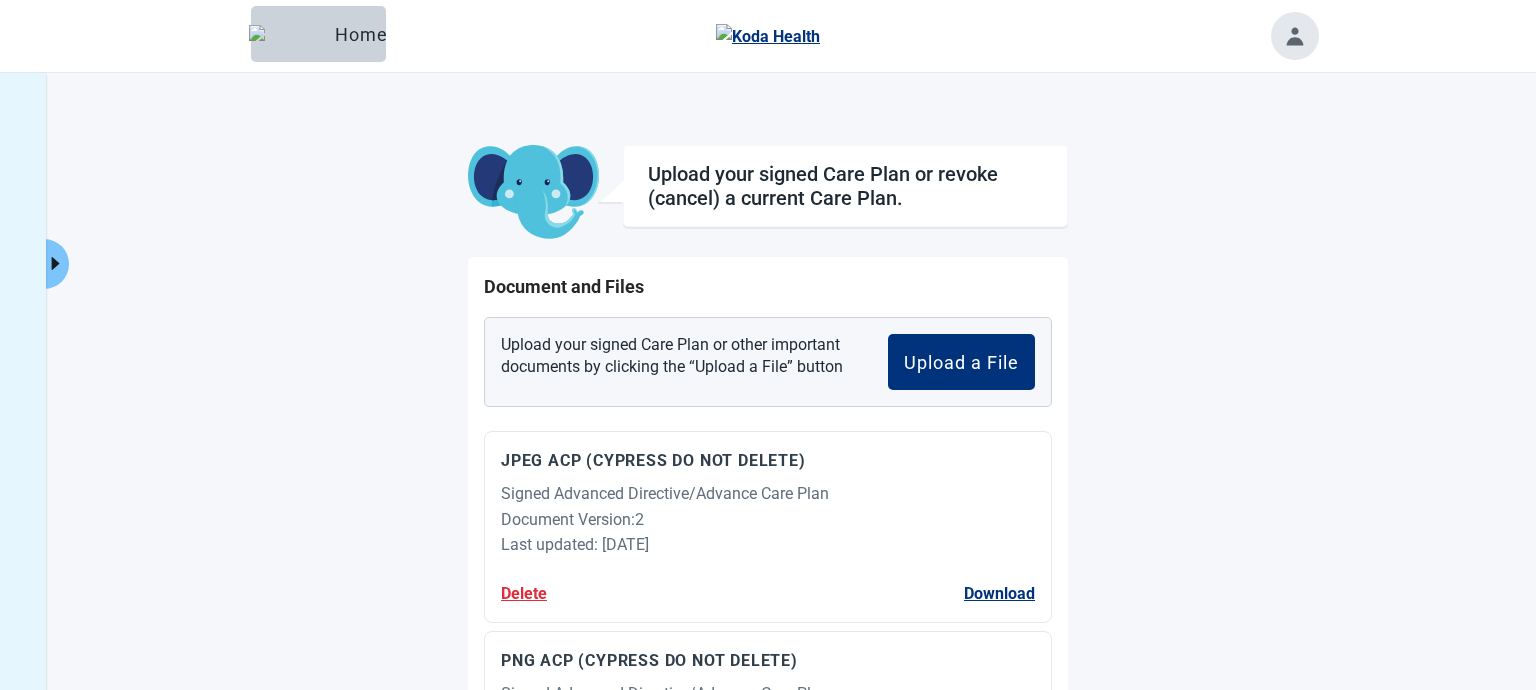 click on "JPEG ACP (CYPRESS DO NOT DELETE)" at bounding box center [768, 460] 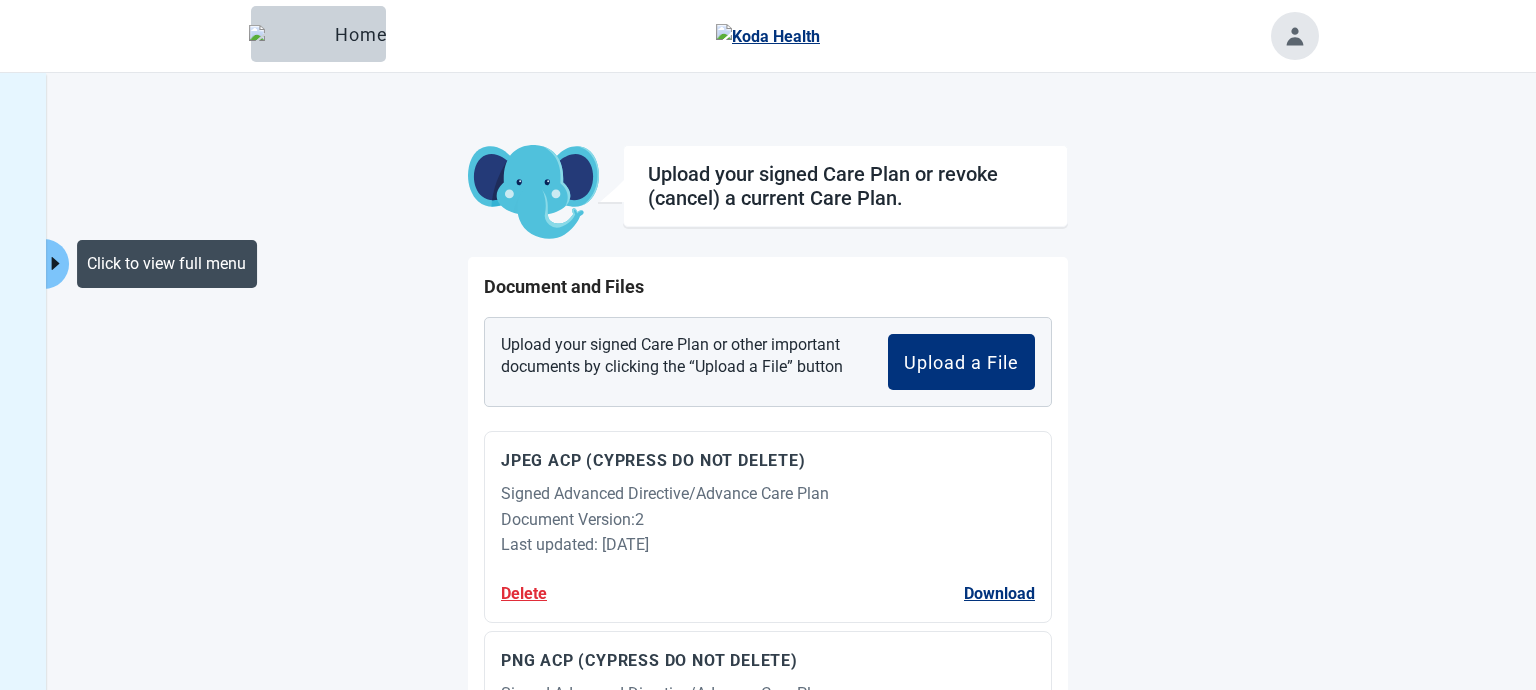 click on "Click to view full menu" at bounding box center (56, 264) 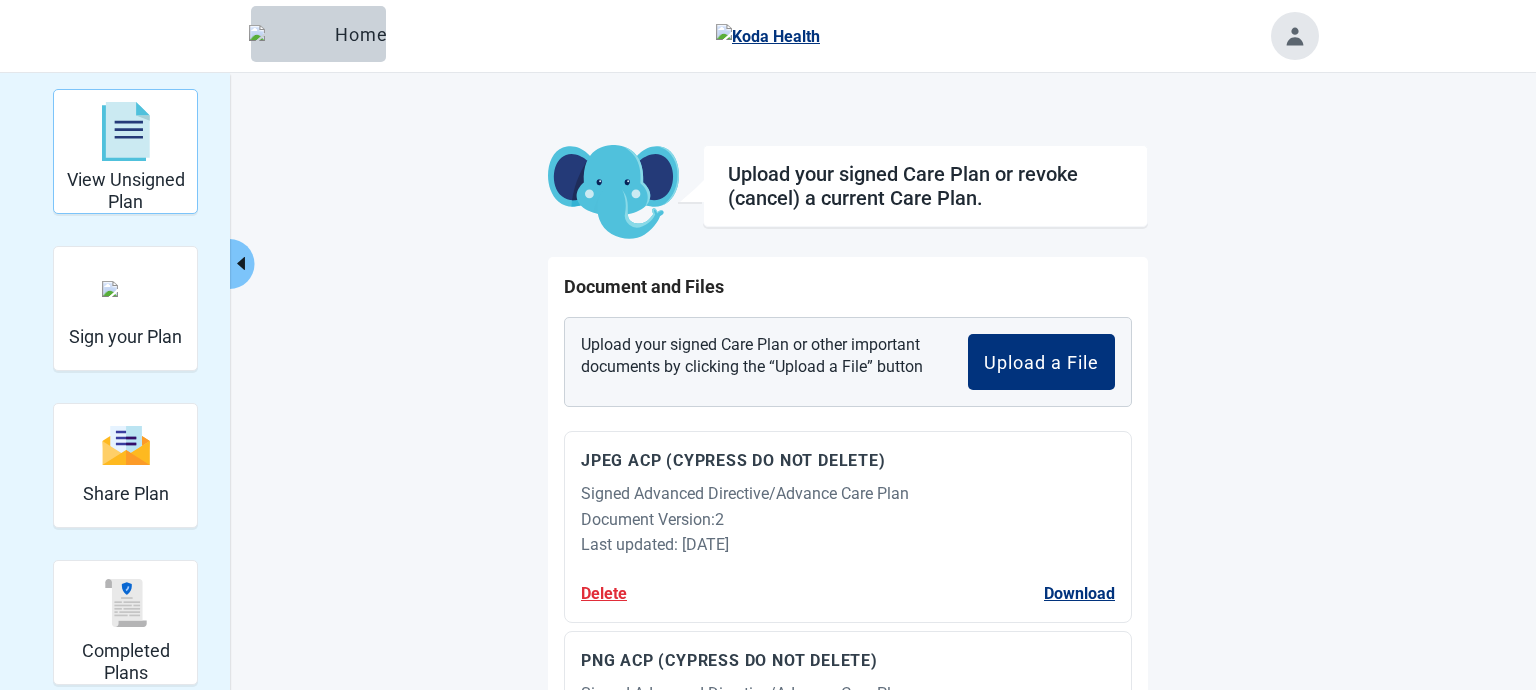 click on "View Unsigned Plan" at bounding box center (125, 190) 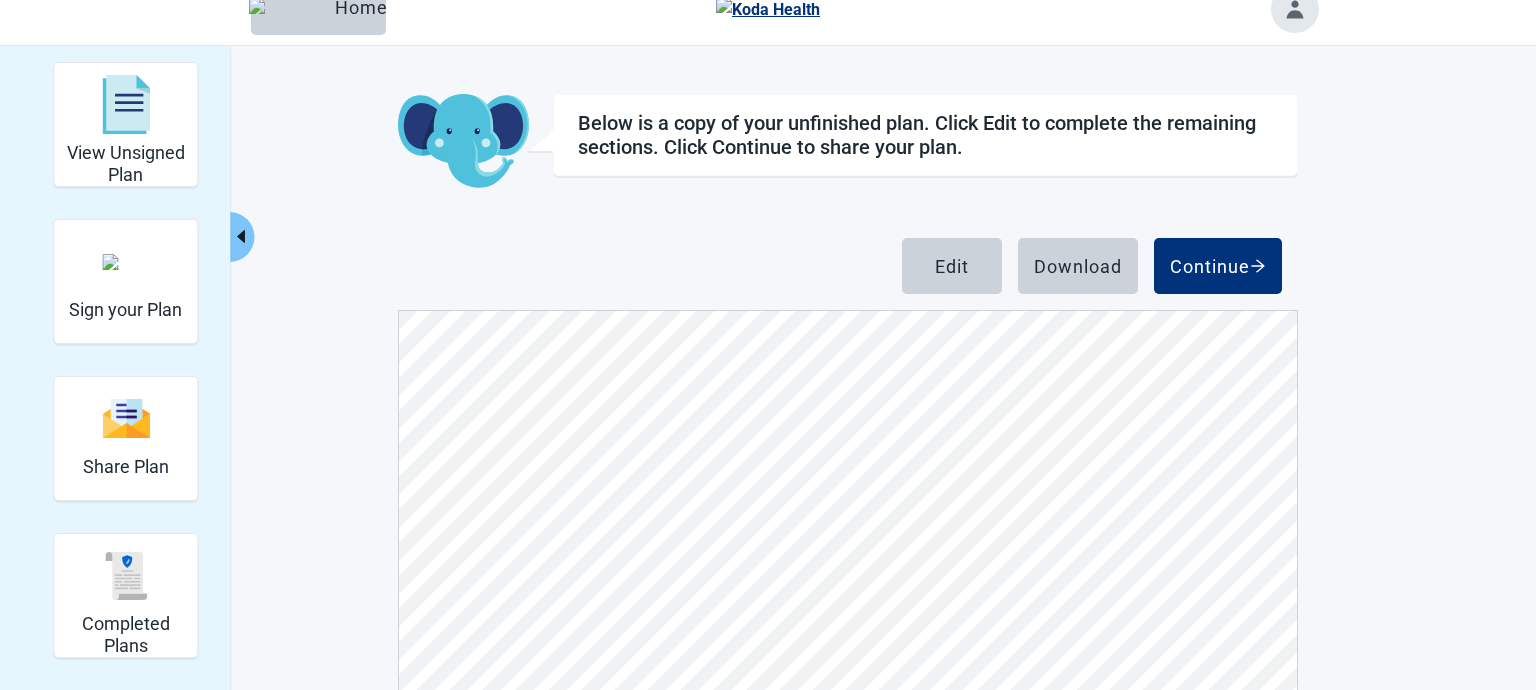 scroll, scrollTop: 0, scrollLeft: 0, axis: both 